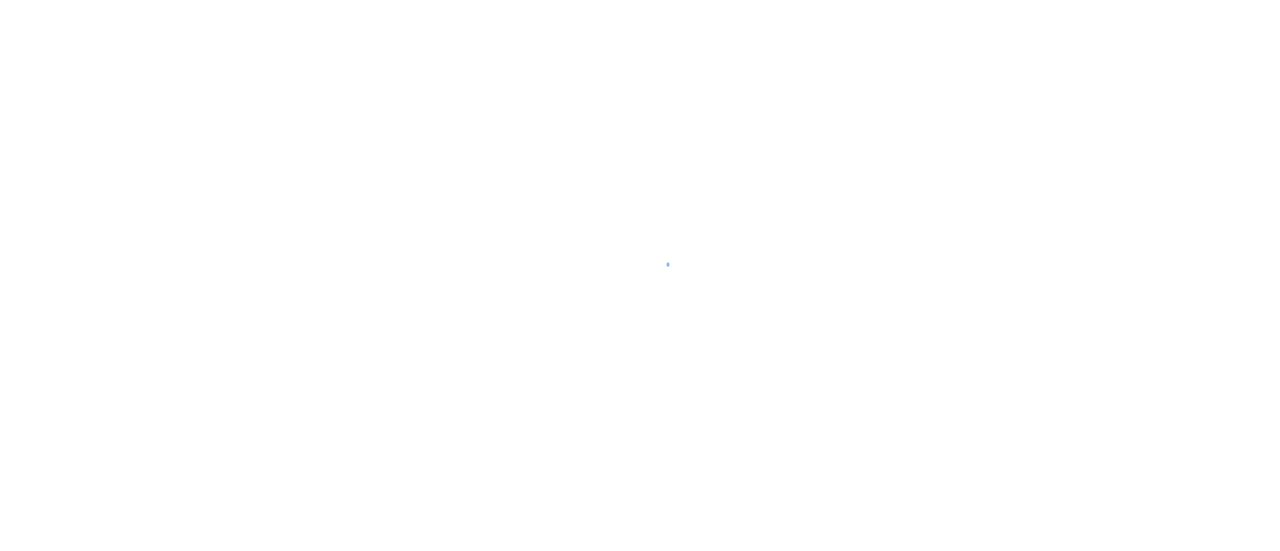 scroll, scrollTop: 0, scrollLeft: 0, axis: both 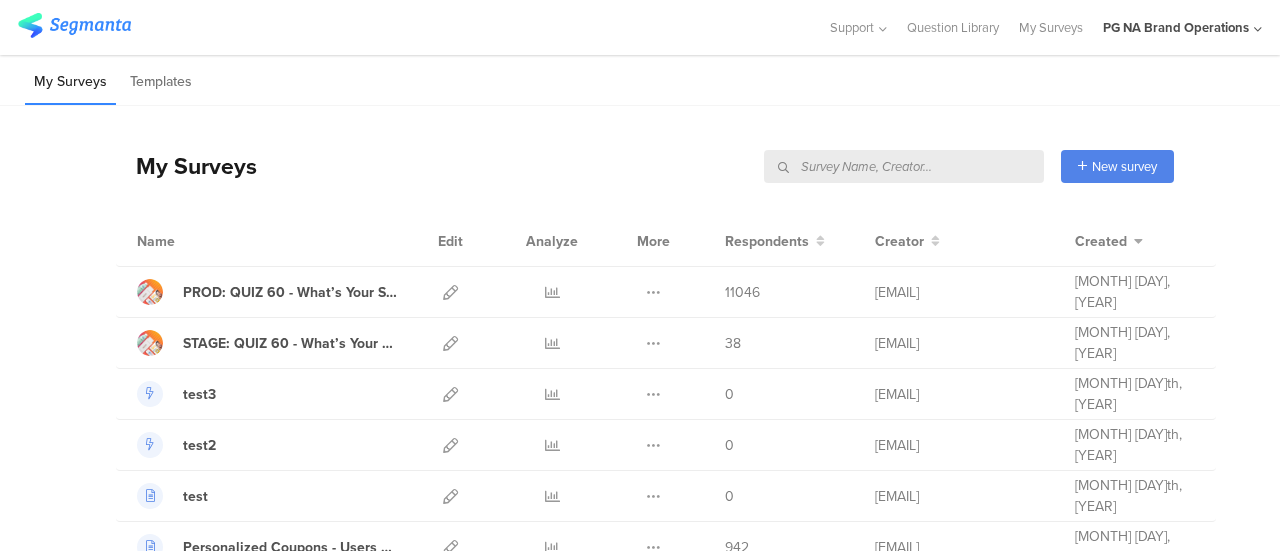 click at bounding box center (904, 166) 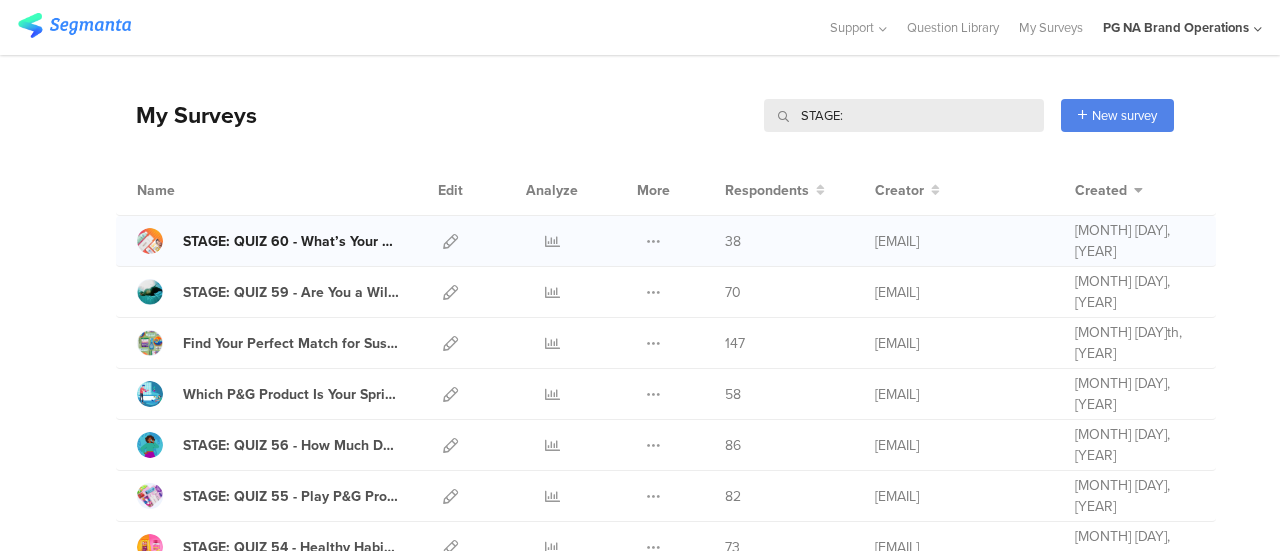 scroll, scrollTop: 52, scrollLeft: 0, axis: vertical 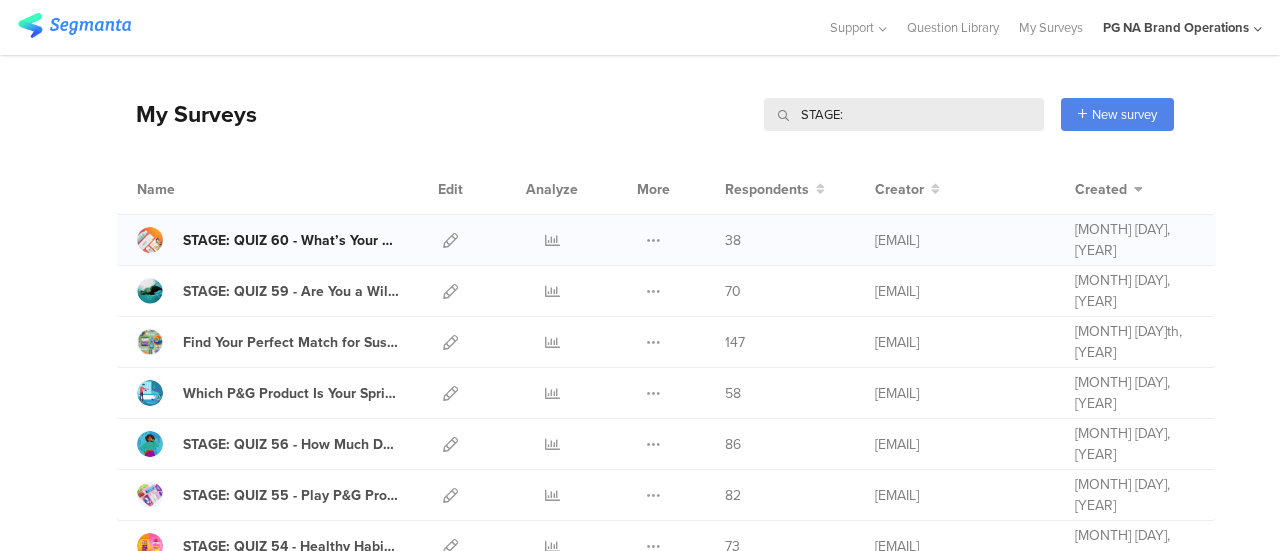 click on "STAGE: QUIZ 60 - What’s Your Summer Self-Care Essential?" at bounding box center (291, 240) 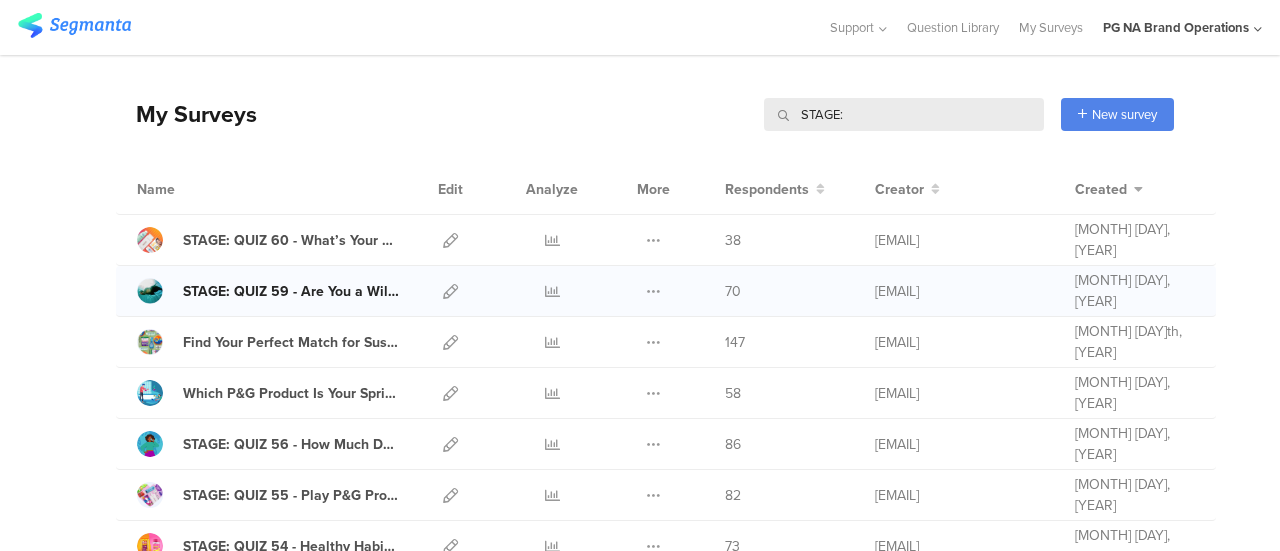 click on "STAGE: QUIZ 59 - Are You a Wildlife Hero?" at bounding box center [258, 291] 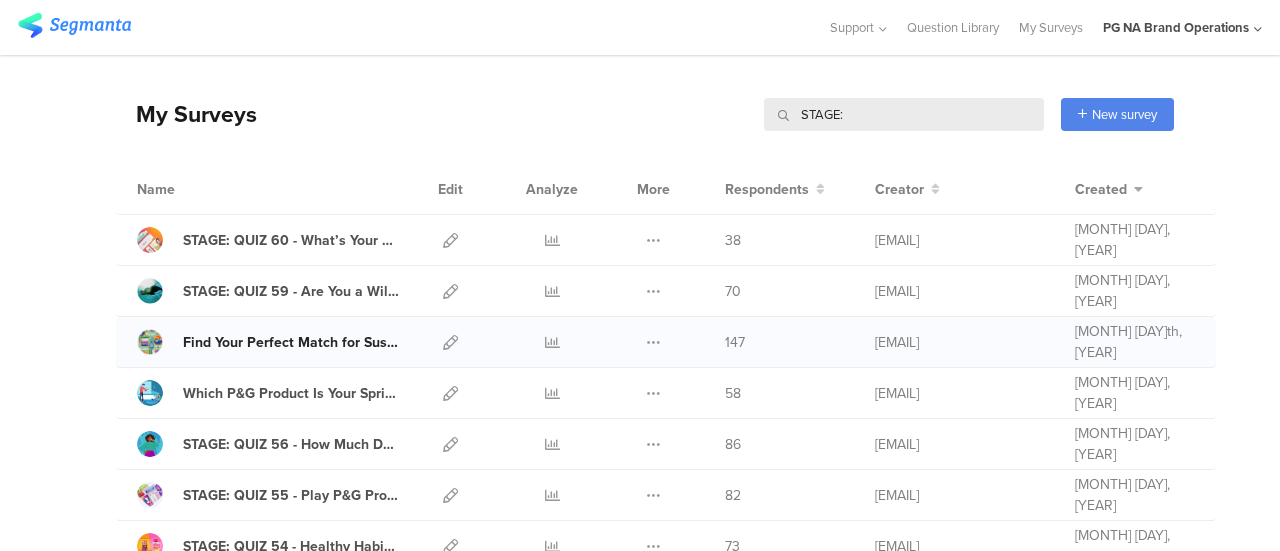 click on "STAGE: QUIZ 58 - Find Your Perfect Match for Sustainable Living" at bounding box center (291, 342) 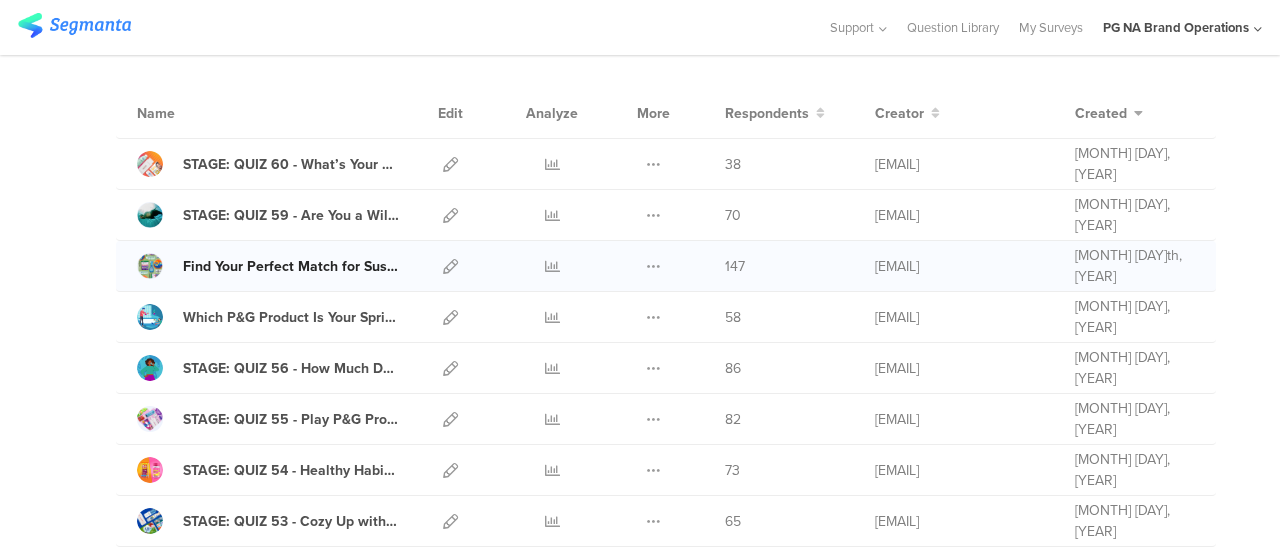 scroll, scrollTop: 134, scrollLeft: 0, axis: vertical 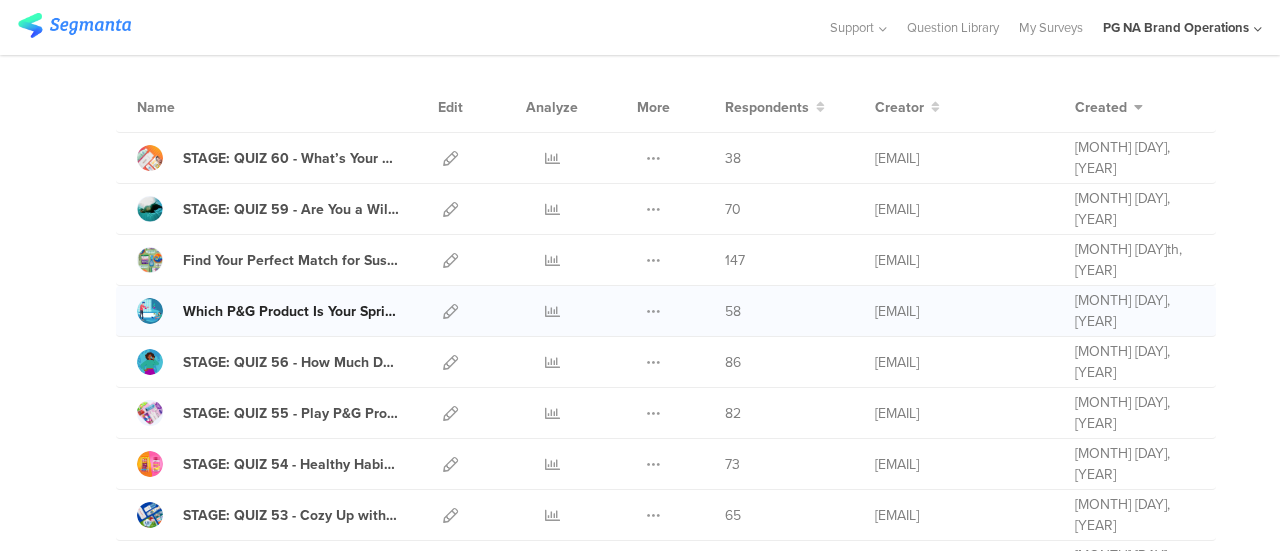 click on "STAGE: QUIZ 57 - Which P&G Product Is Your Spring Cleaning Must-Have?" at bounding box center [291, 311] 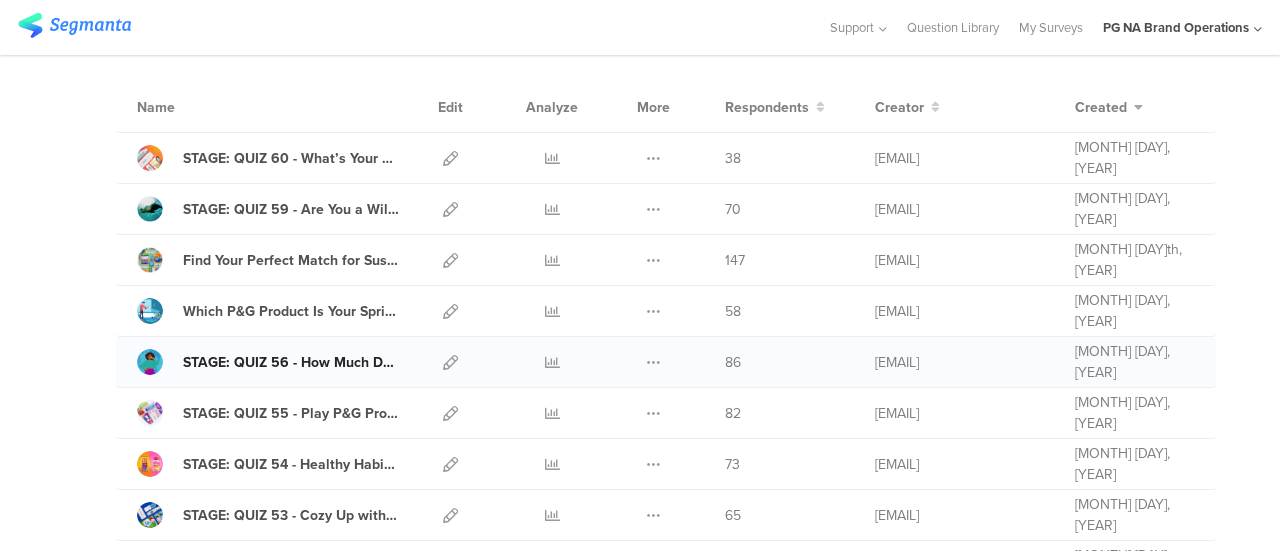 click on "STAGE: QUIZ 56 - How Much Do You Know About Water?" at bounding box center (291, 362) 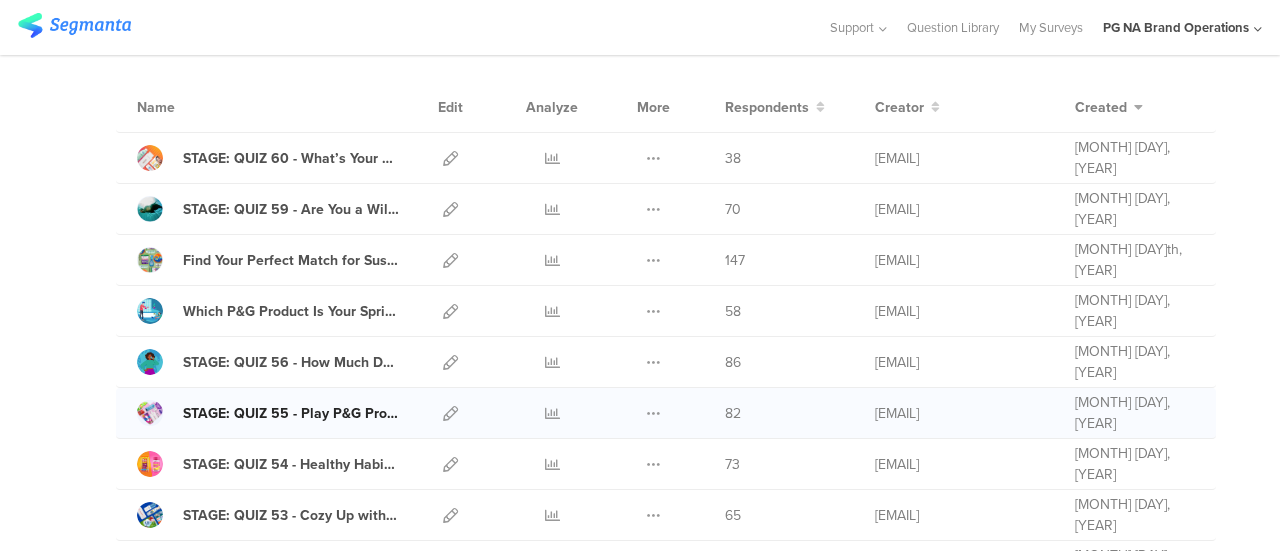 click on "STAGE: QUIZ 55 - Play P&G Product Matchmaker" at bounding box center (289, 413) 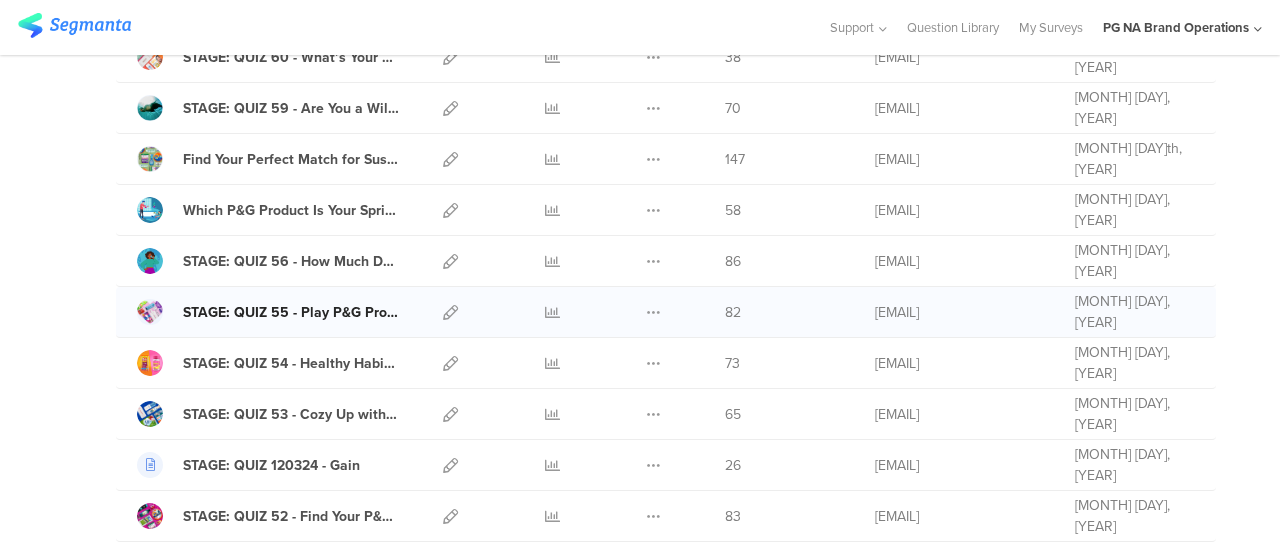 scroll, scrollTop: 236, scrollLeft: 0, axis: vertical 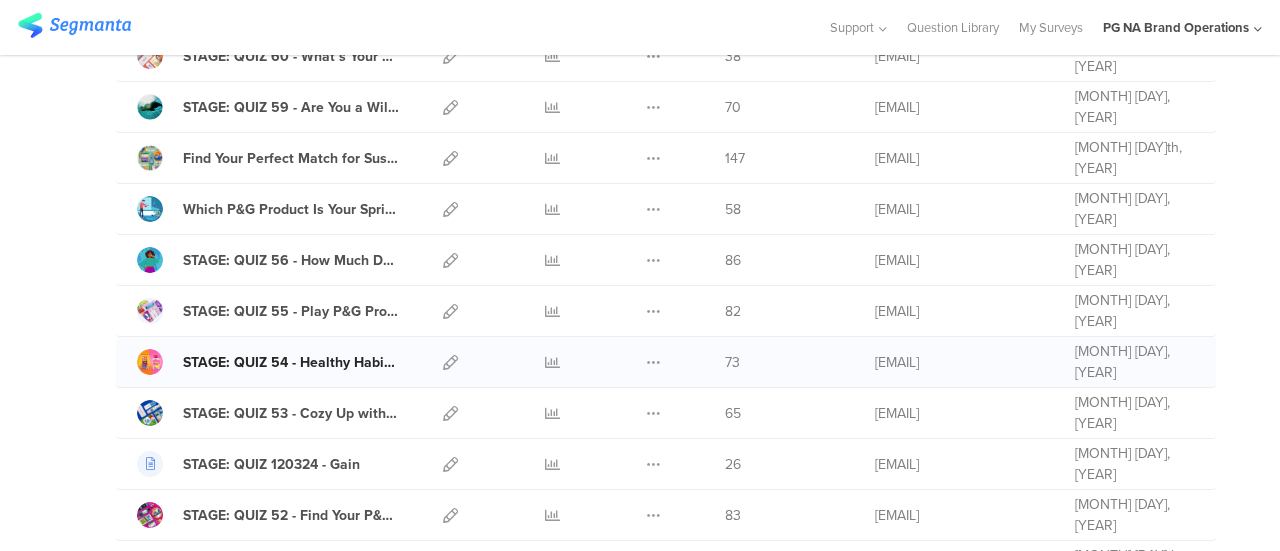 click on "STAGE: QUIZ 54 - Healthy Habits: P&G Products This or That?" at bounding box center [291, 362] 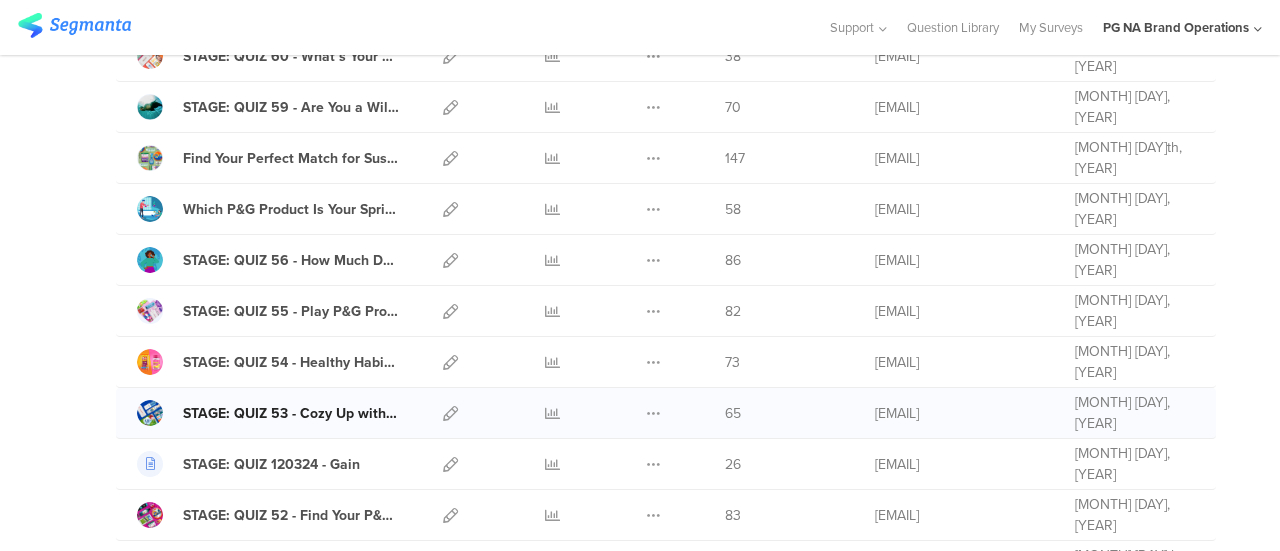 click on "STAGE: QUIZ 53 - Cozy Up with P&G: Find Your Personalized Cold-Weather Essentials" at bounding box center (291, 413) 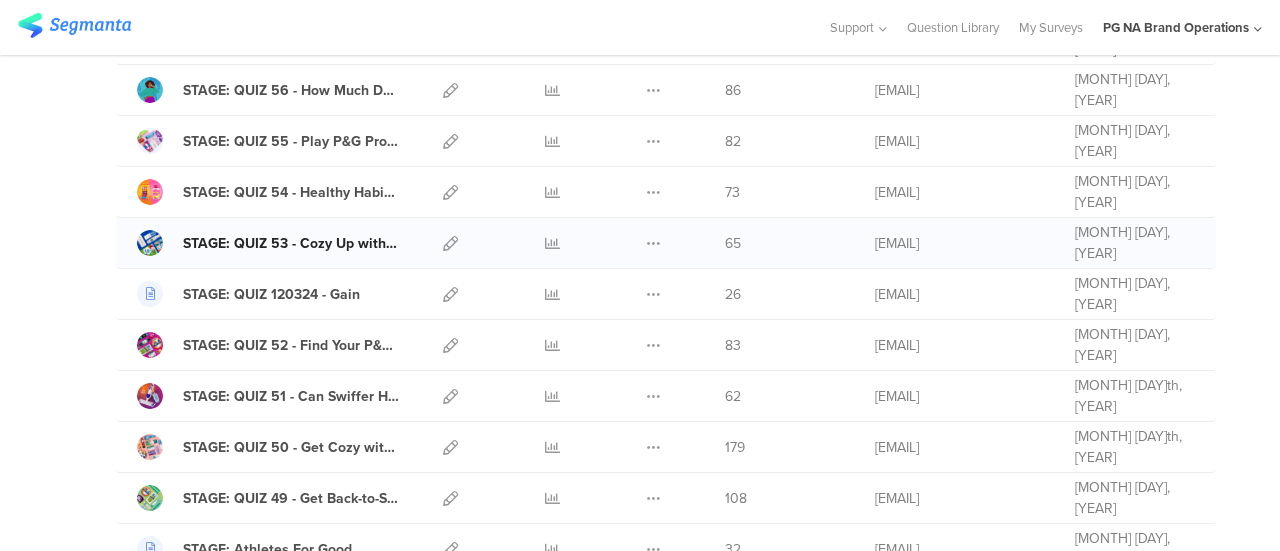 scroll, scrollTop: 408, scrollLeft: 0, axis: vertical 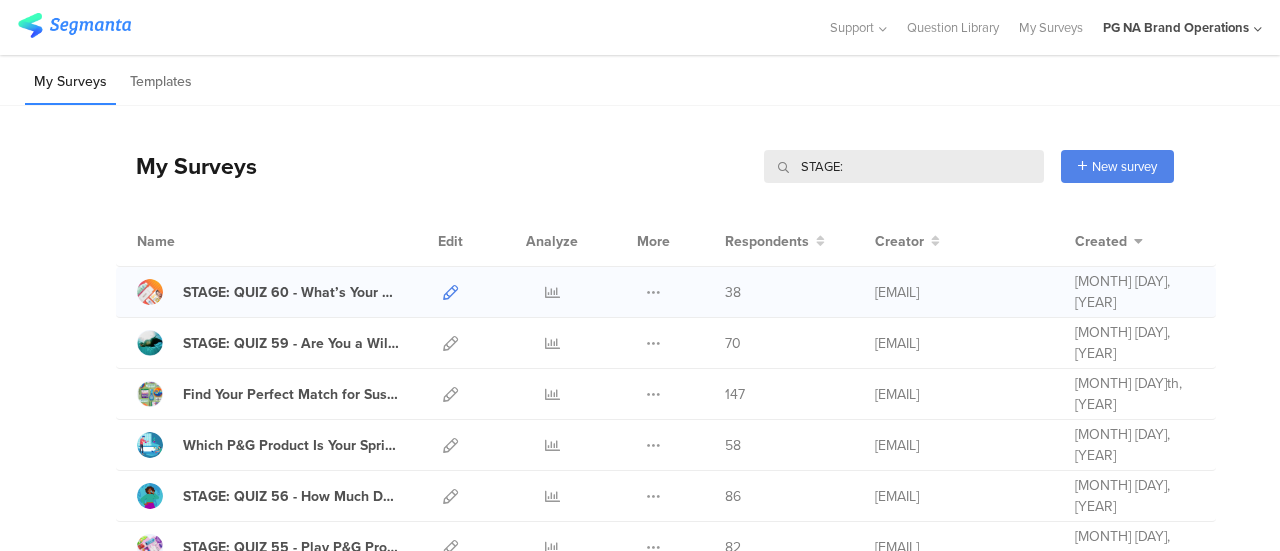 click at bounding box center [450, 292] 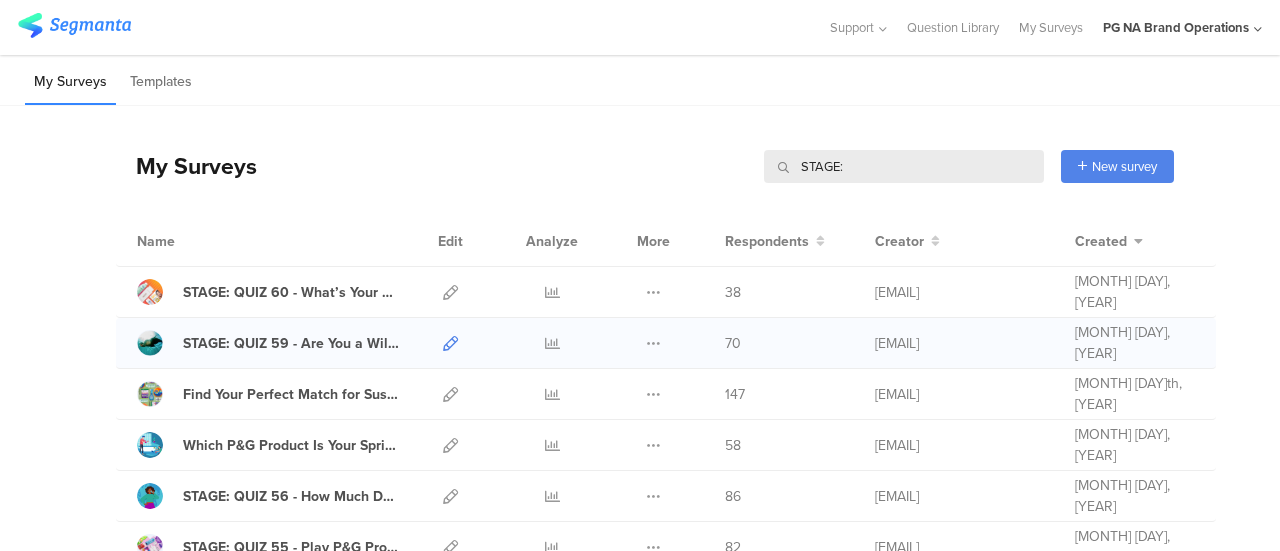 click at bounding box center (450, 343) 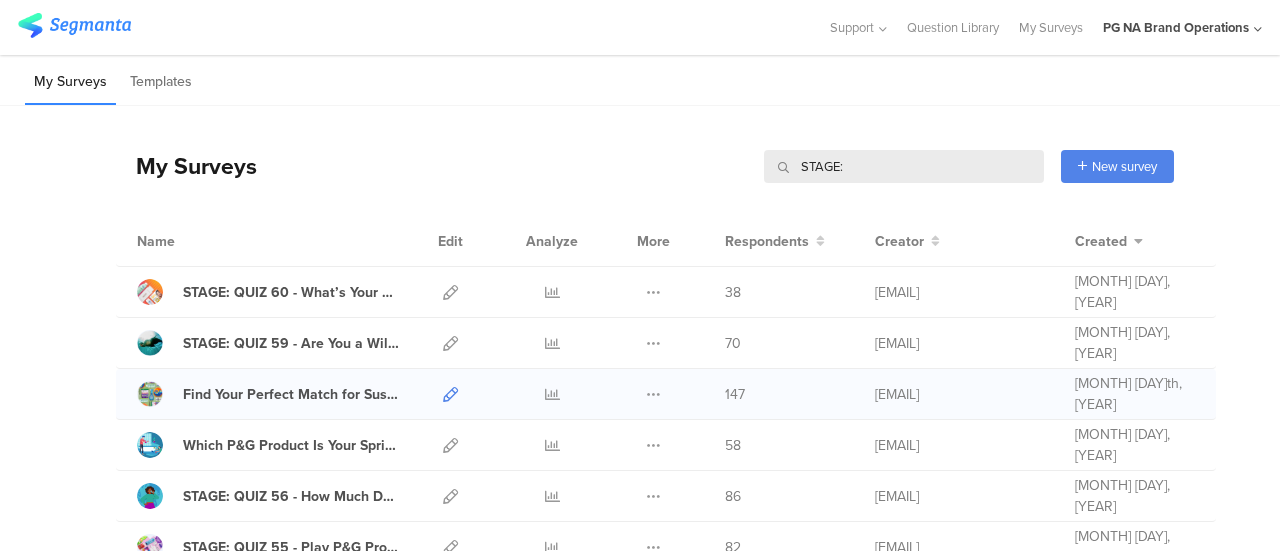 click at bounding box center (450, 394) 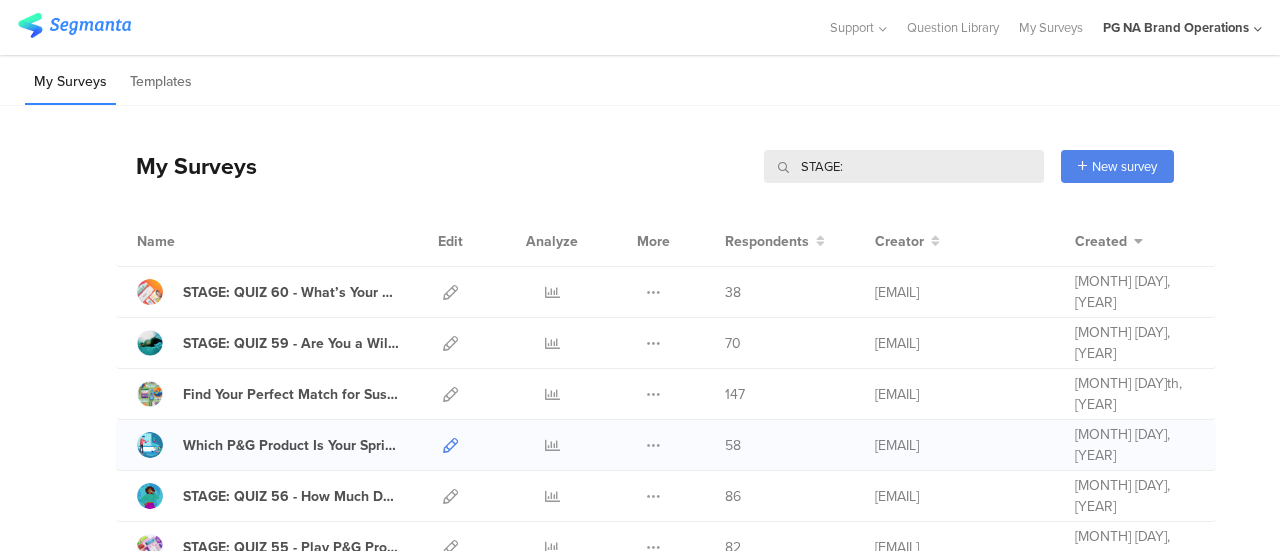 click at bounding box center [450, 445] 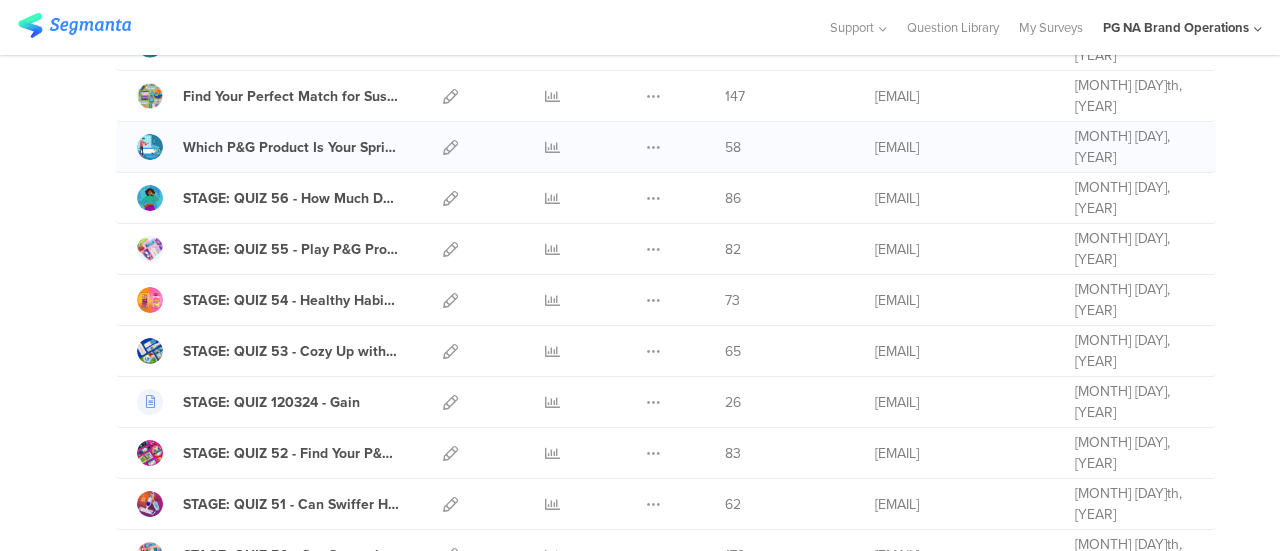 scroll, scrollTop: 299, scrollLeft: 0, axis: vertical 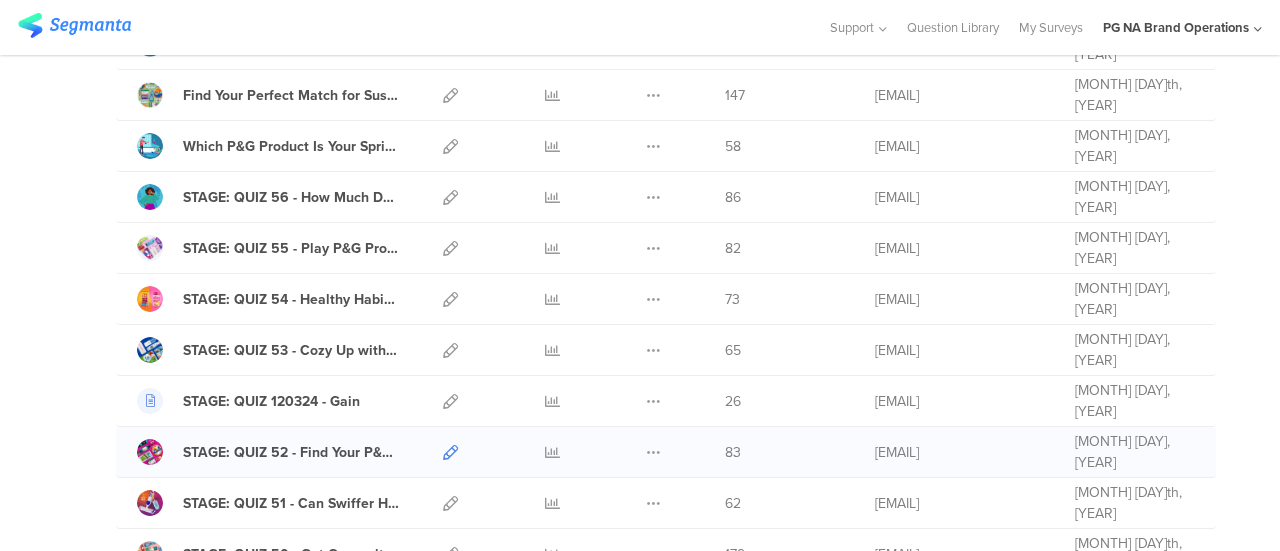 click at bounding box center (450, 452) 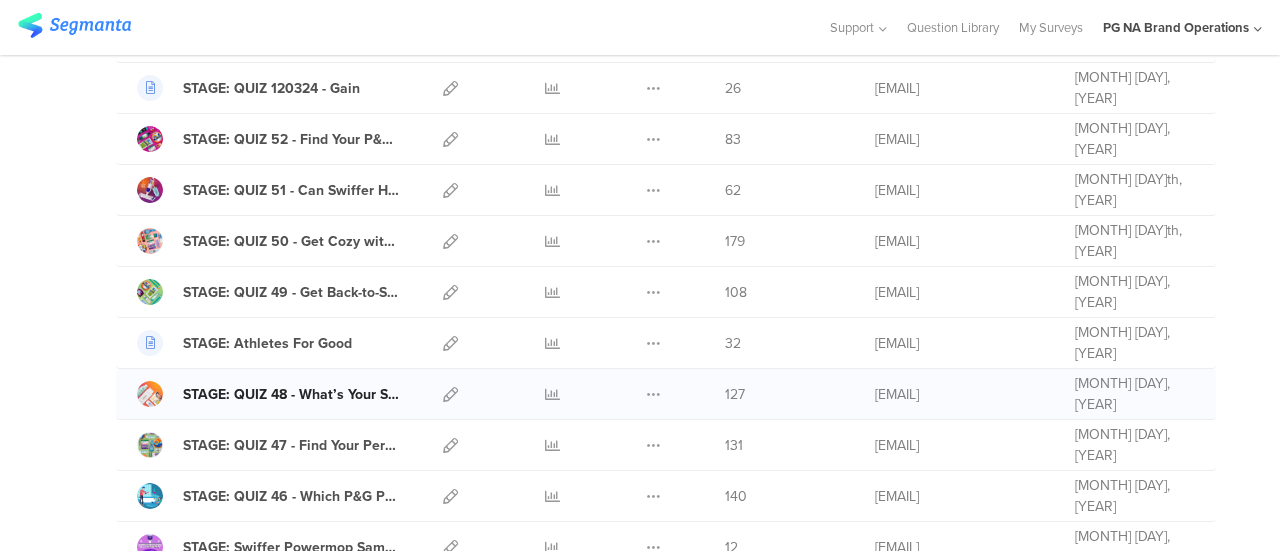 scroll, scrollTop: 614, scrollLeft: 0, axis: vertical 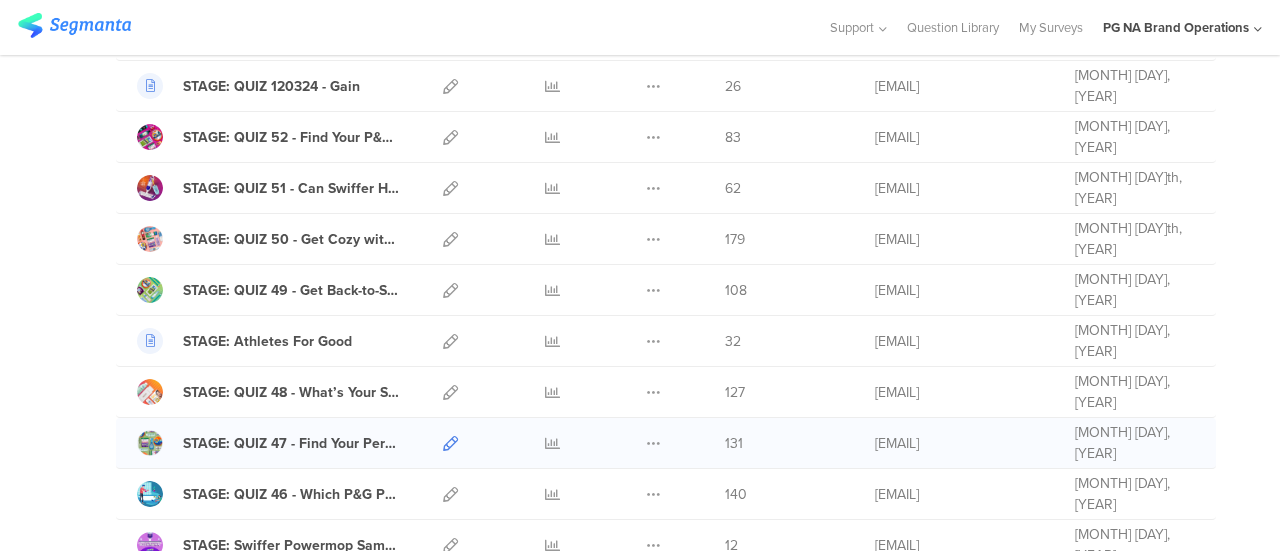 click at bounding box center (450, 443) 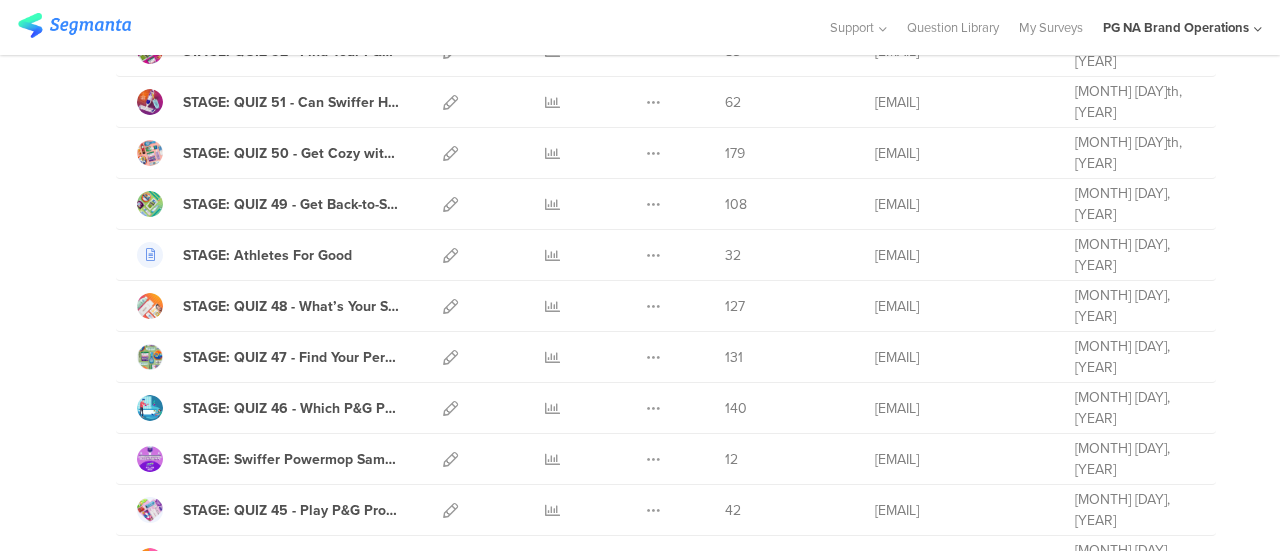scroll, scrollTop: 701, scrollLeft: 0, axis: vertical 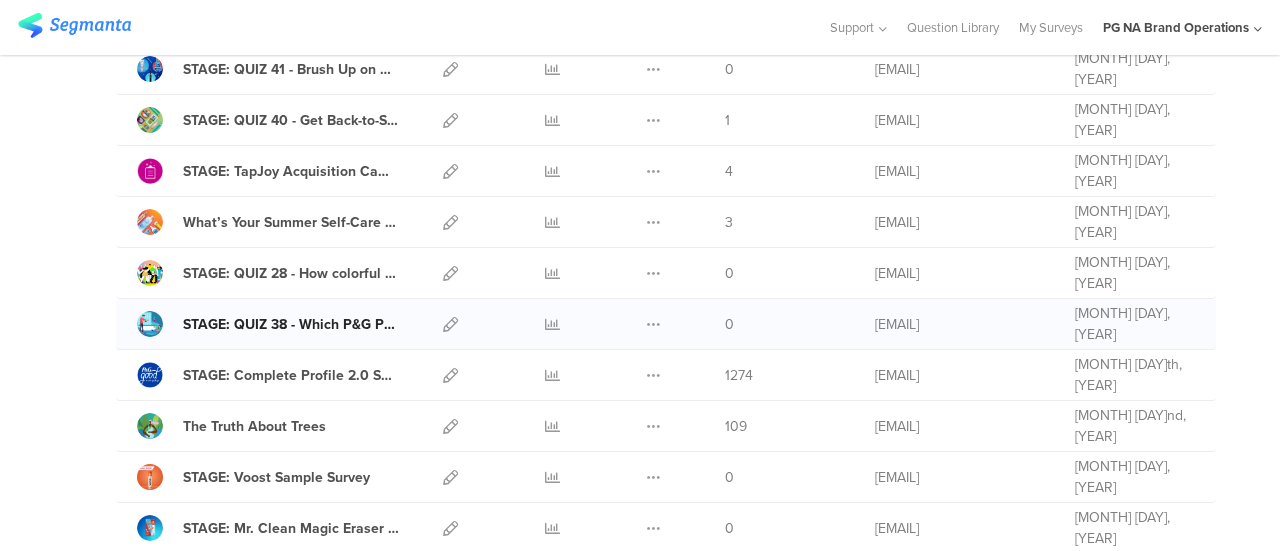 click on "STAGE: QUIZ 38 - Which P&G Product Is Your Spring Cleaning Must-Have?" at bounding box center [291, 324] 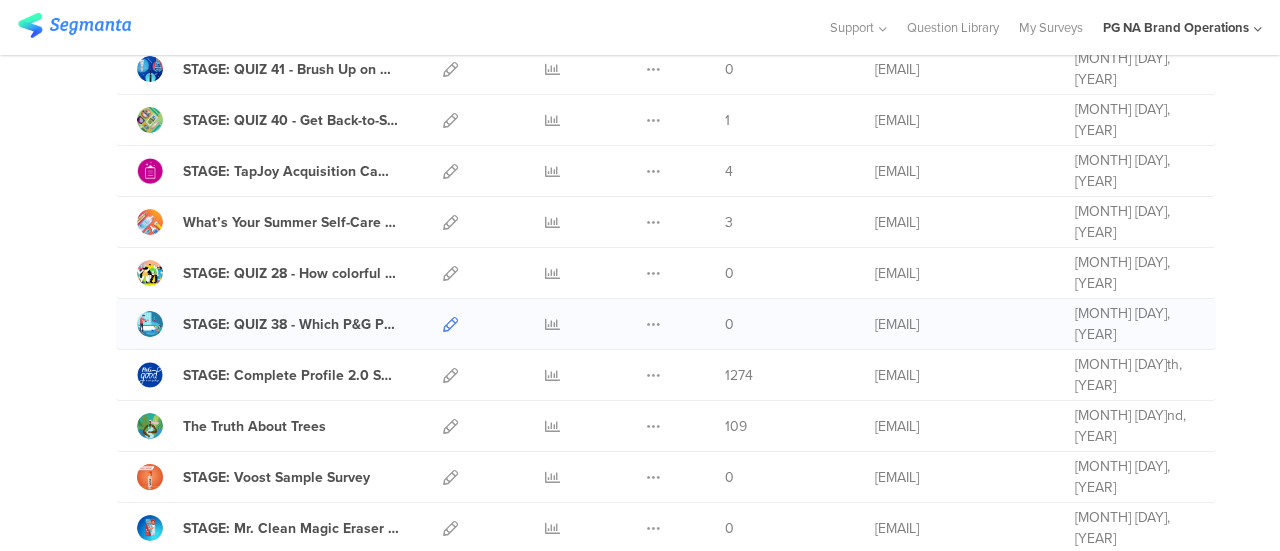 click at bounding box center (450, 324) 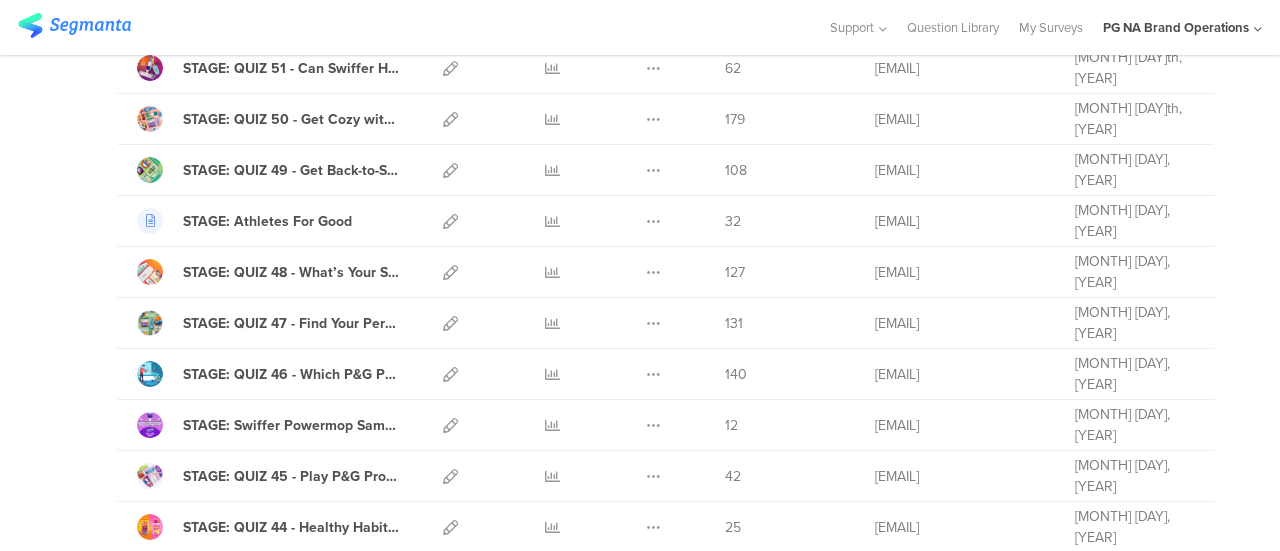 scroll, scrollTop: 0, scrollLeft: 0, axis: both 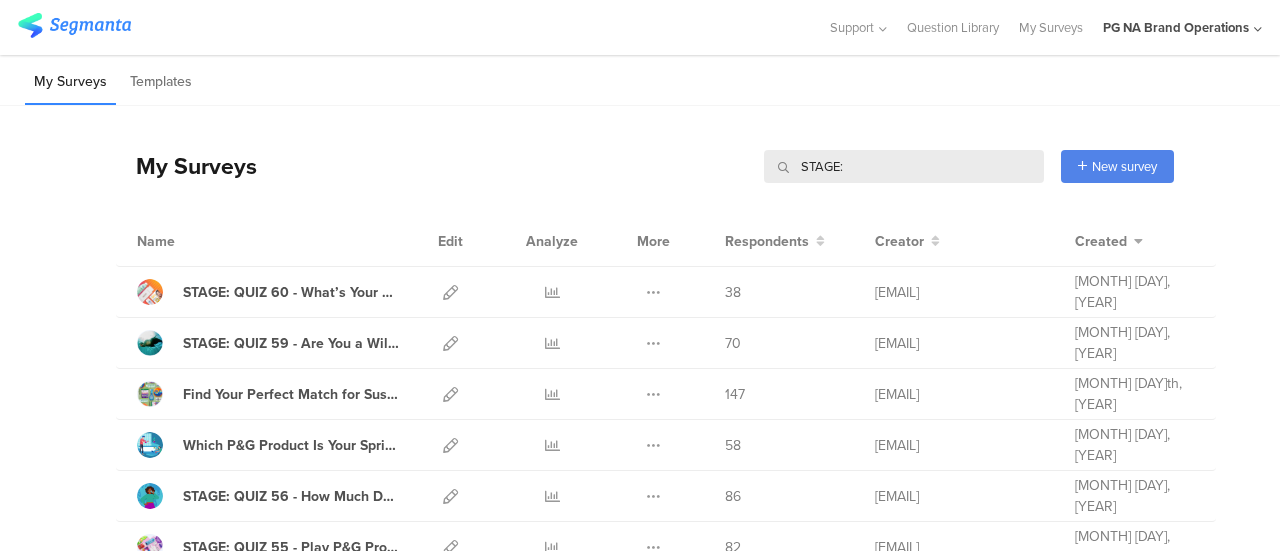 click on "STAGE:" at bounding box center [904, 166] 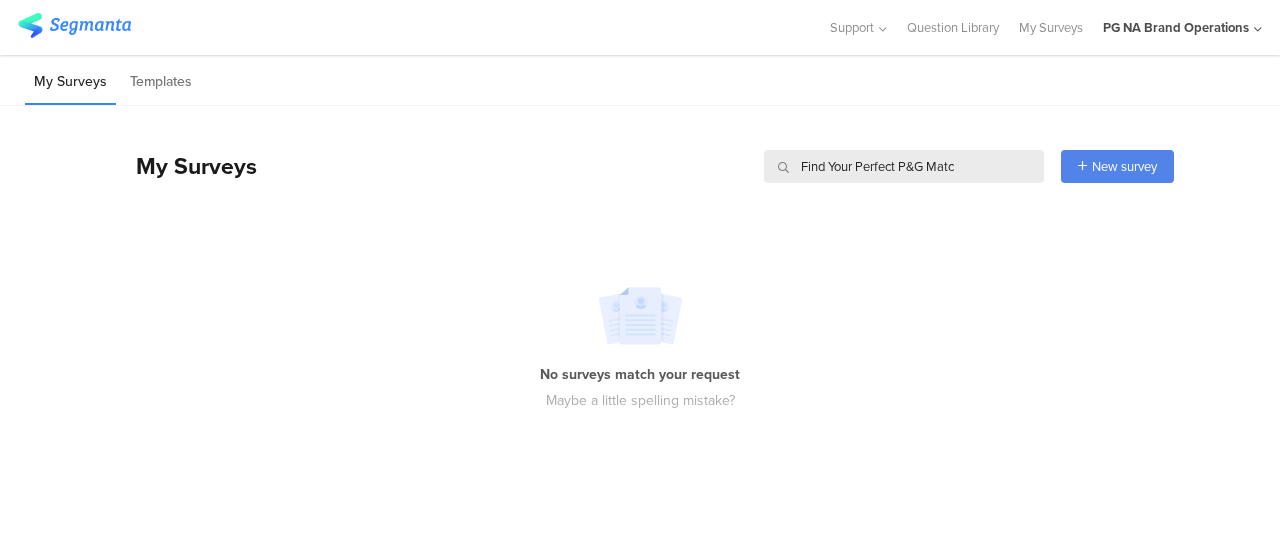 drag, startPoint x: 970, startPoint y: 164, endPoint x: 897, endPoint y: 169, distance: 73.171036 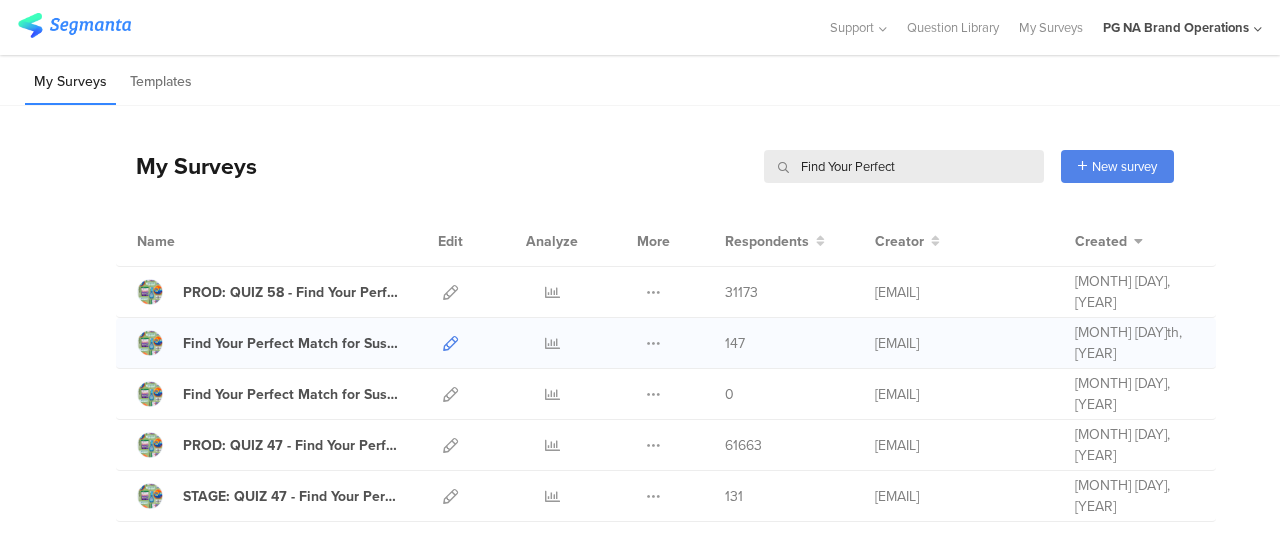 click at bounding box center (450, 343) 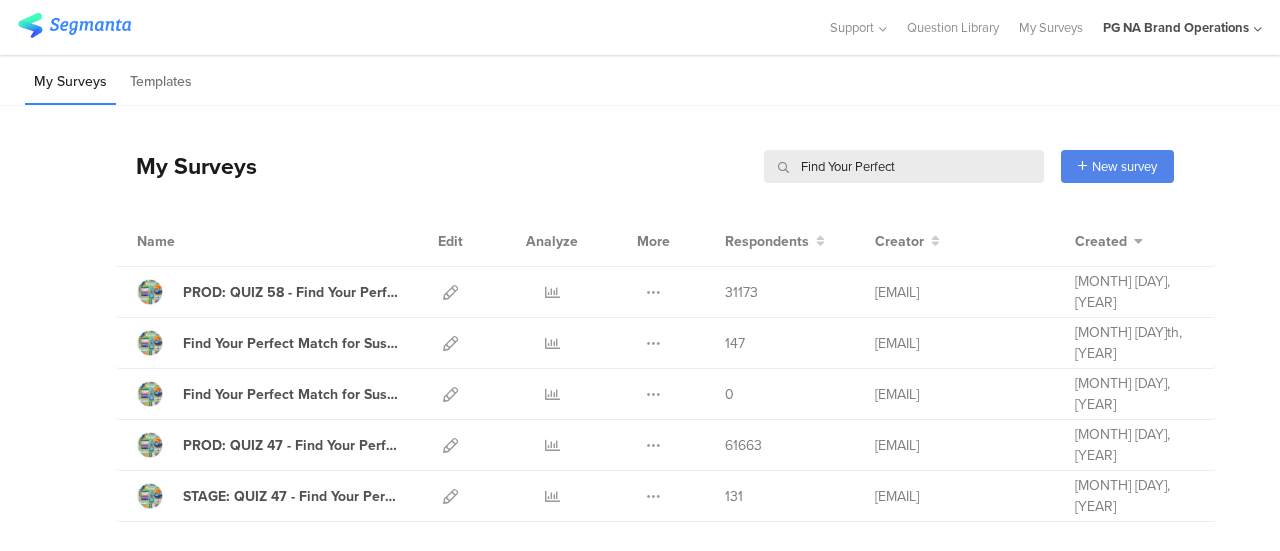 click on "Find Your Perfect" at bounding box center (904, 166) 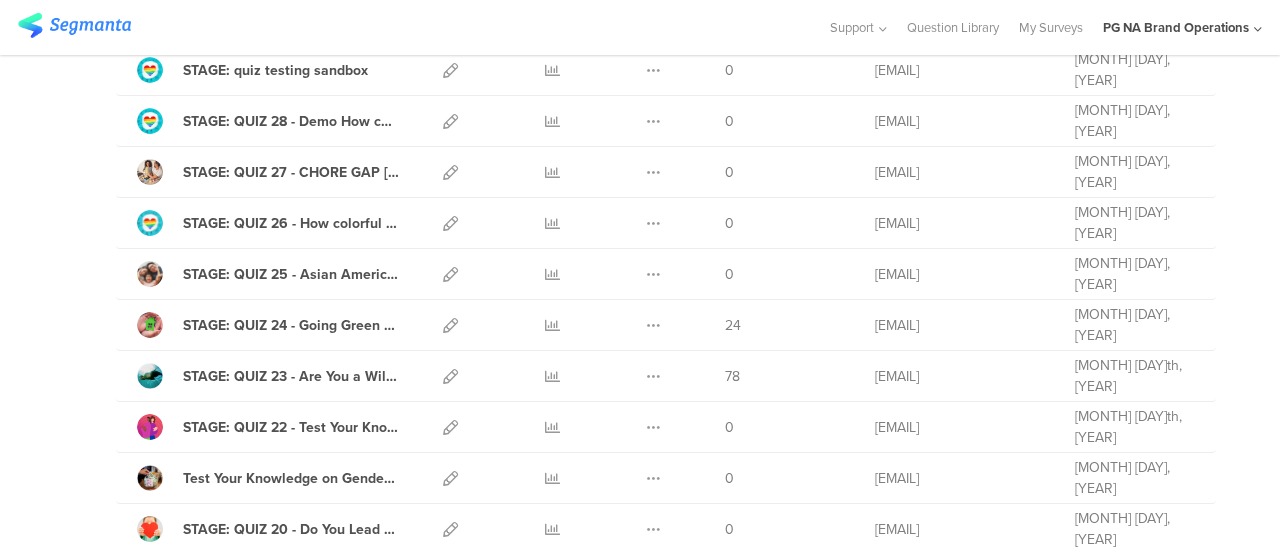 scroll, scrollTop: 2378, scrollLeft: 0, axis: vertical 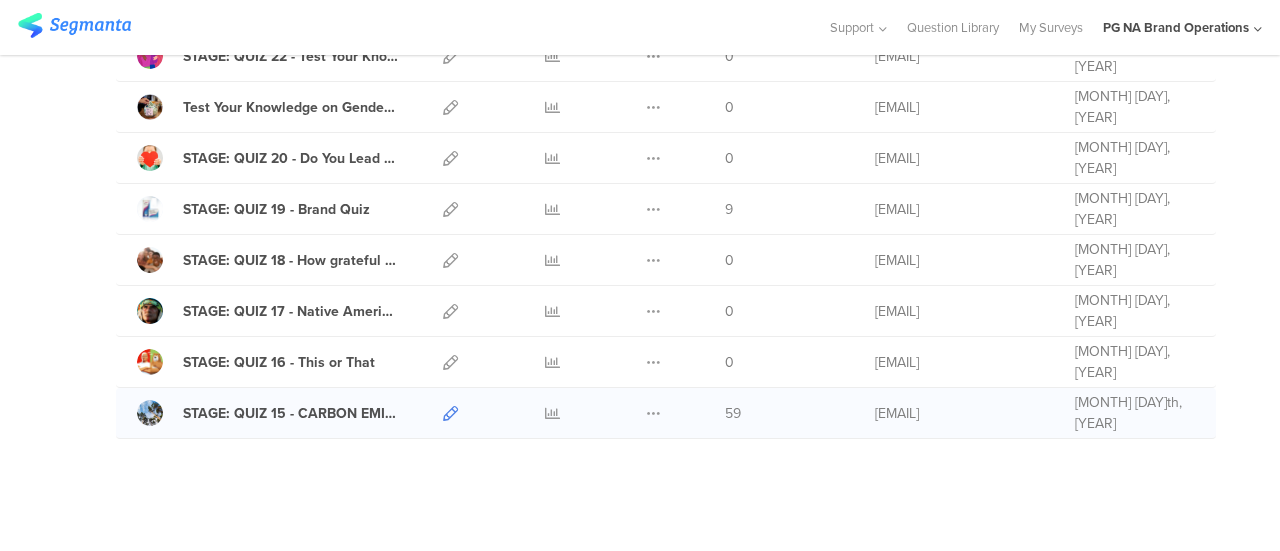 type on "STAGE: QUIZ" 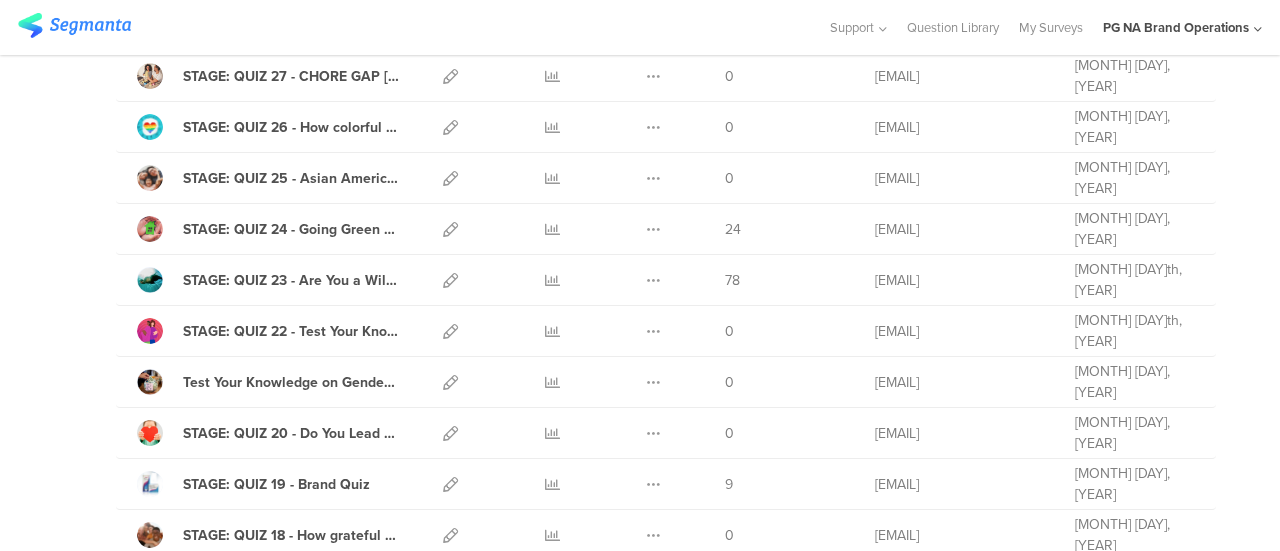 scroll, scrollTop: 2102, scrollLeft: 0, axis: vertical 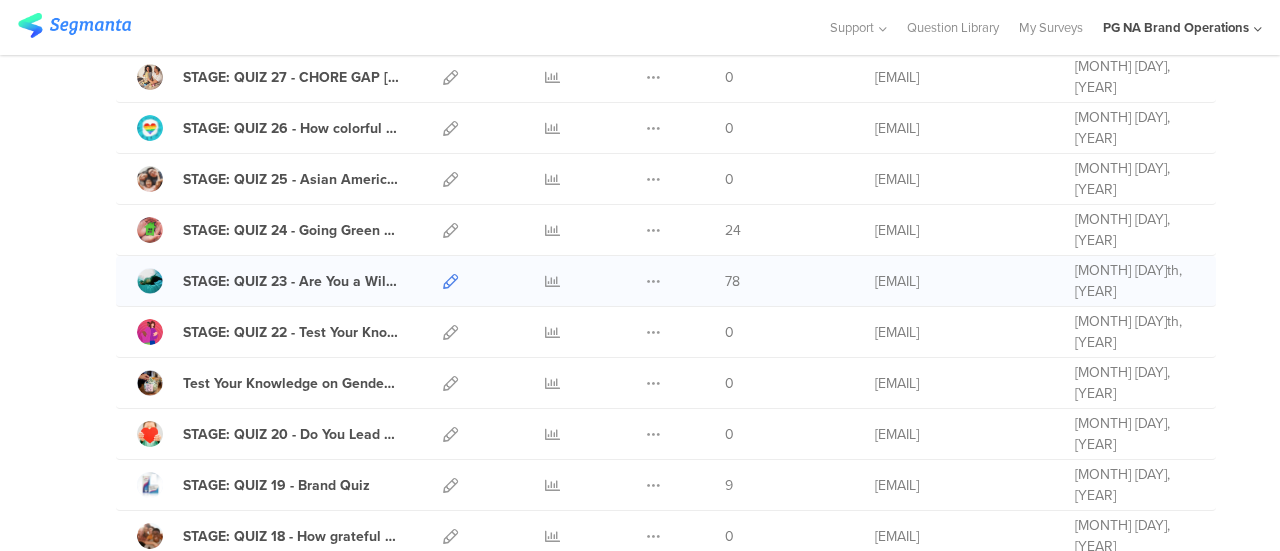 click at bounding box center (450, 281) 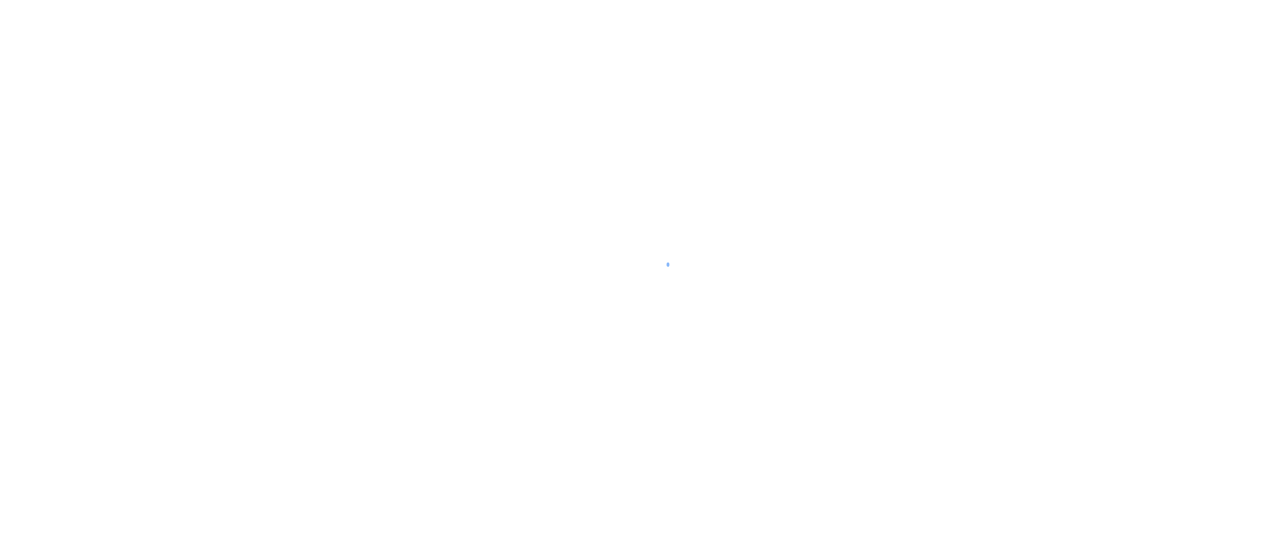 scroll, scrollTop: 0, scrollLeft: 0, axis: both 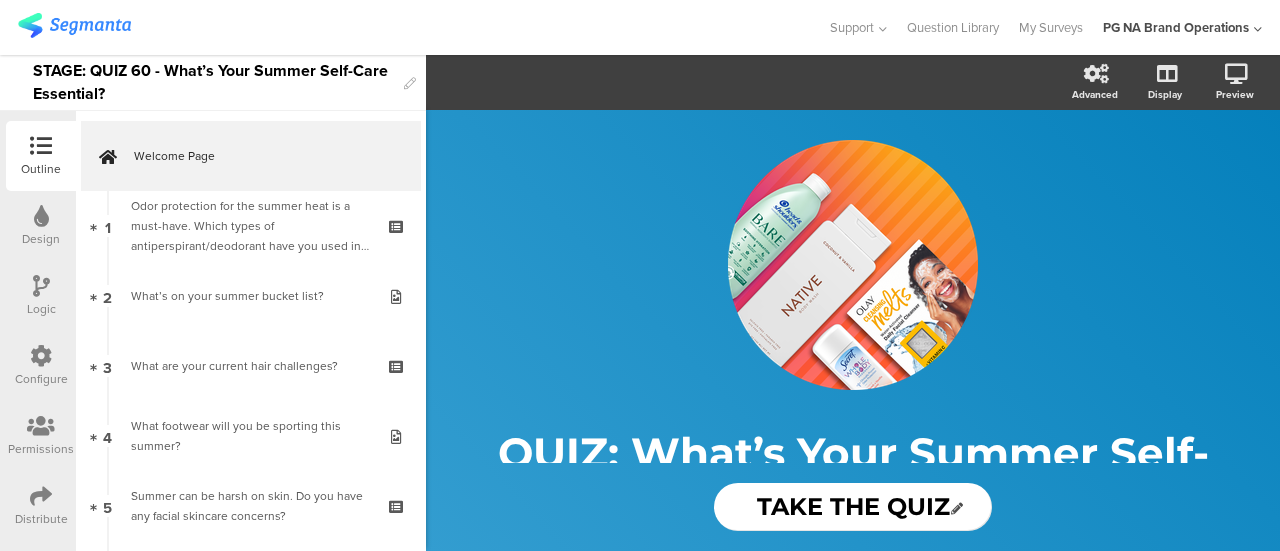 click at bounding box center [41, 356] 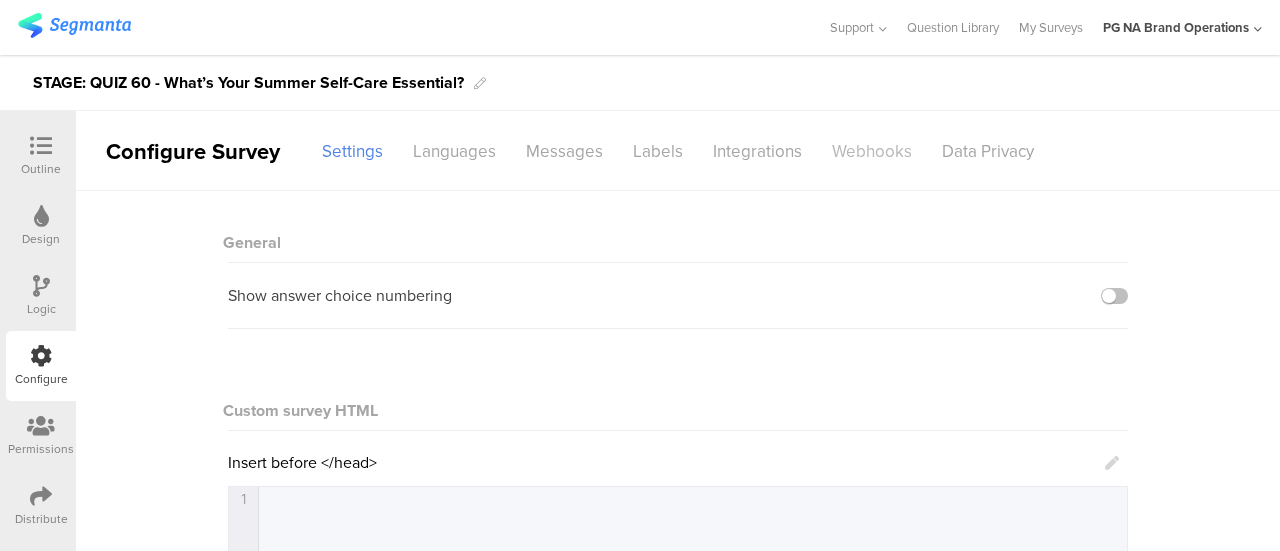 click on "Webhooks" at bounding box center [413, 151] 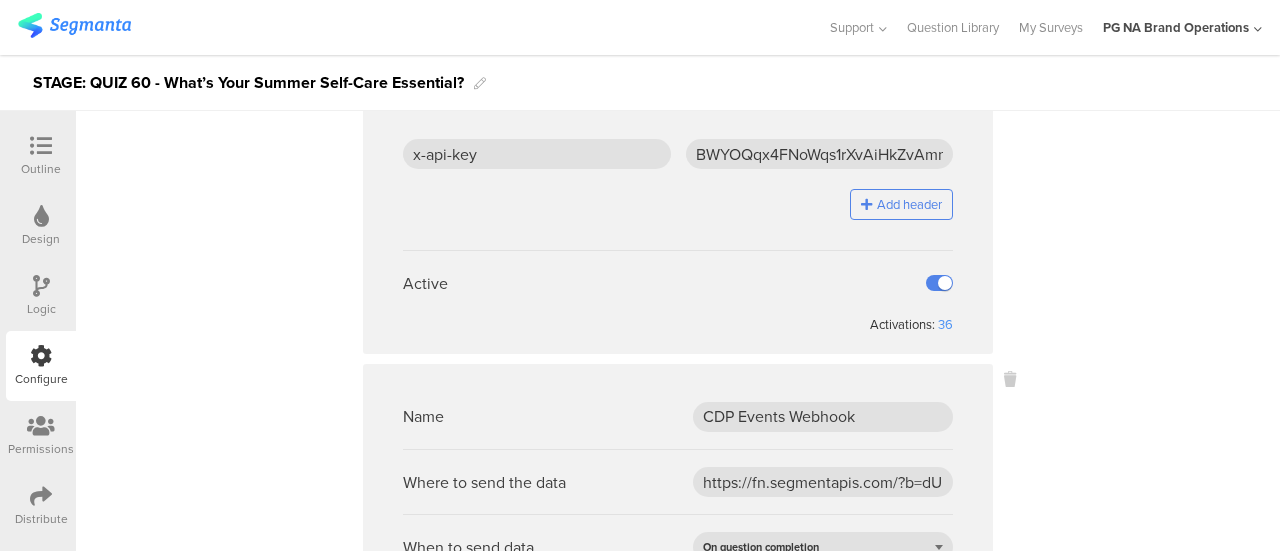 scroll, scrollTop: 470, scrollLeft: 0, axis: vertical 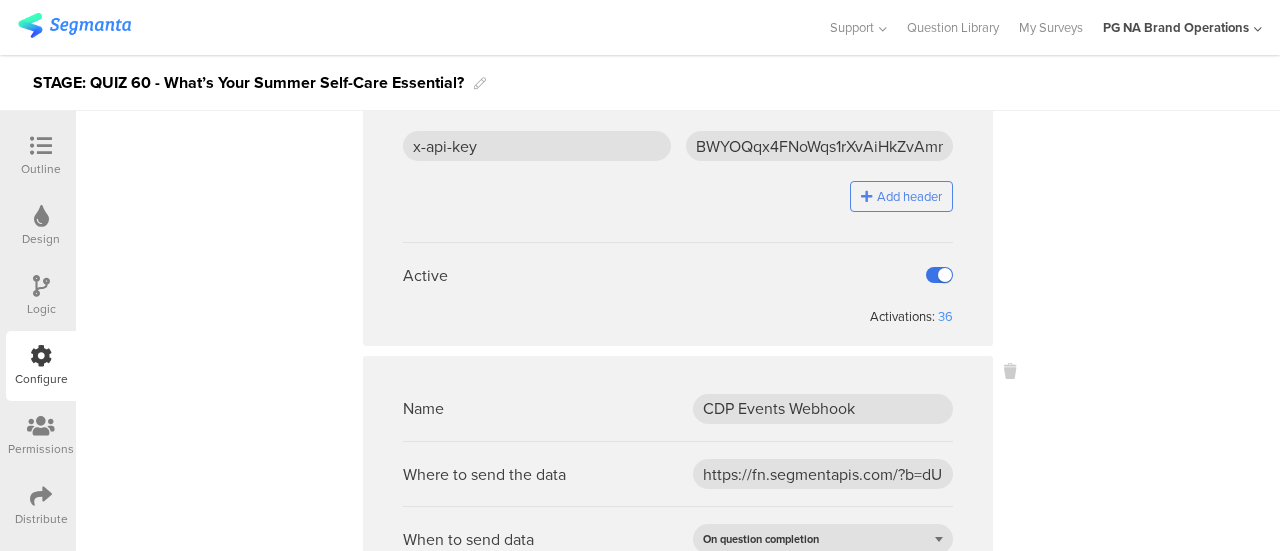 click at bounding box center (939, 275) 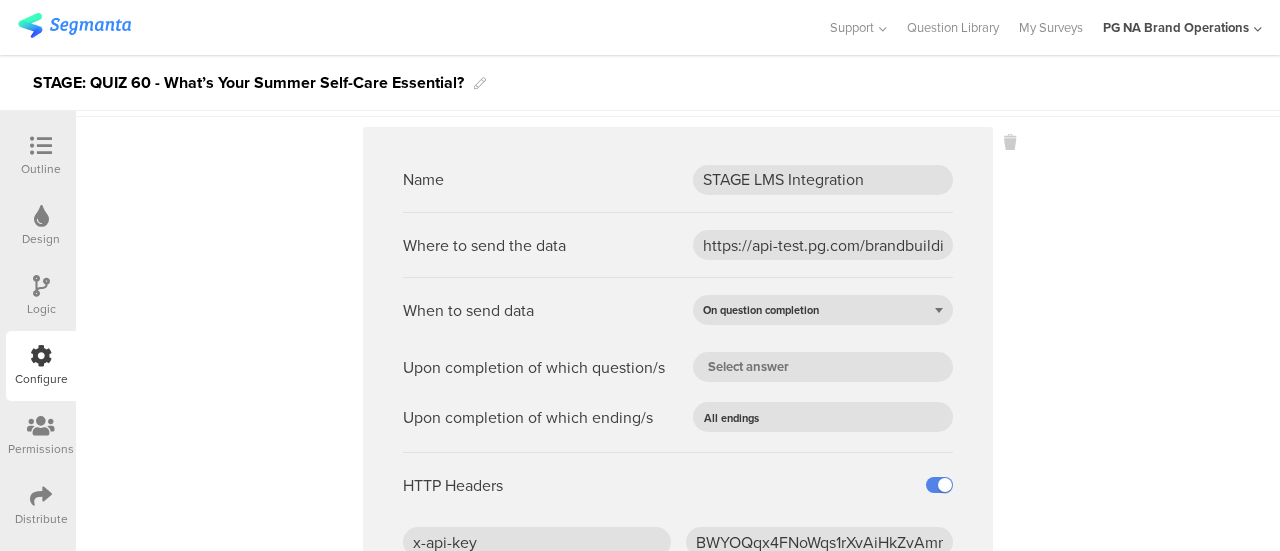 scroll, scrollTop: 0, scrollLeft: 0, axis: both 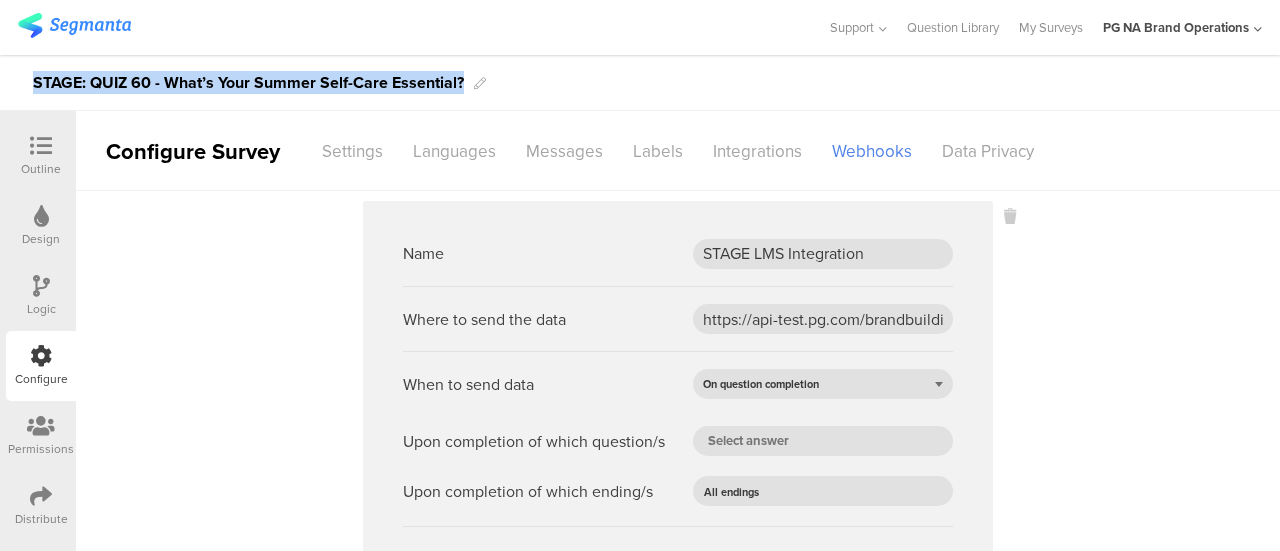 drag, startPoint x: 534, startPoint y: 81, endPoint x: 0, endPoint y: 75, distance: 534.0337 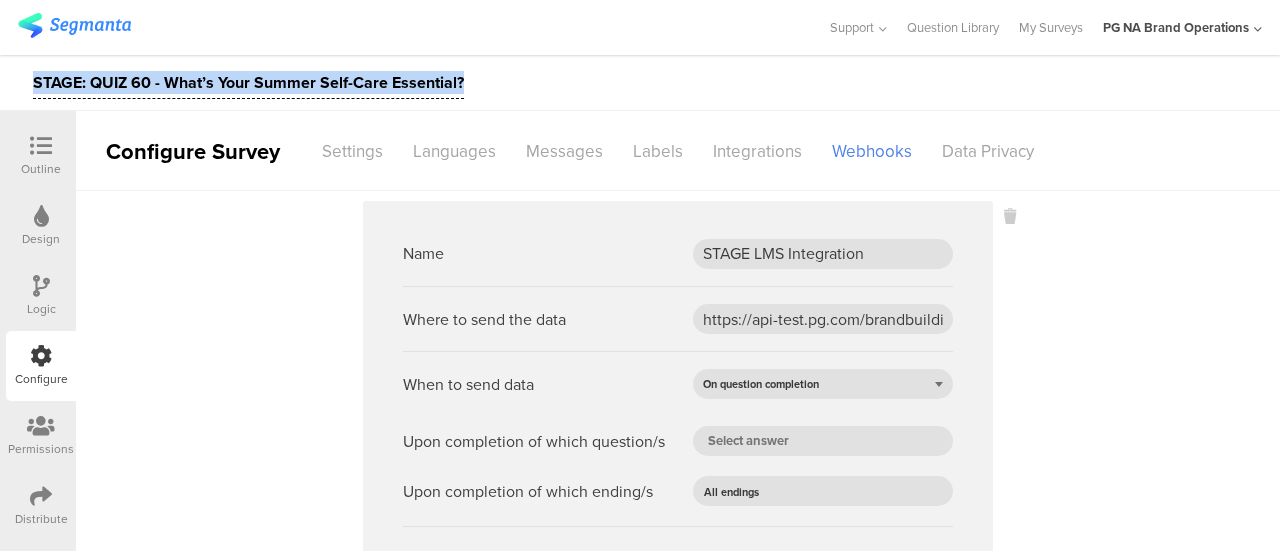 copy on "STAGE: QUIZ 60 - What’s Your Summer Self-Care Essential?" 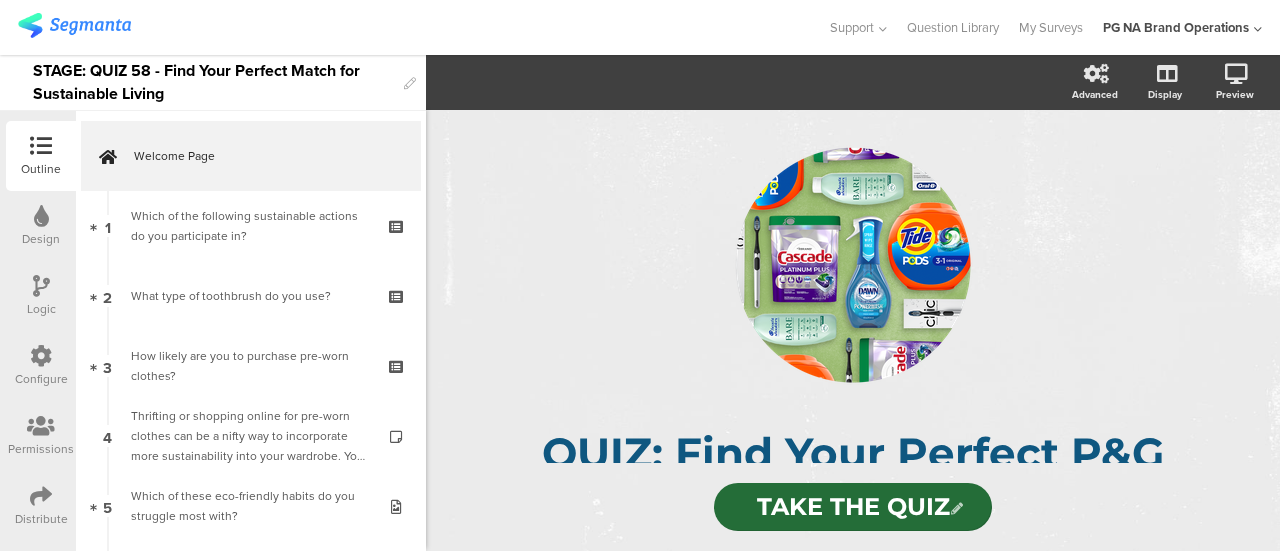 scroll, scrollTop: 0, scrollLeft: 0, axis: both 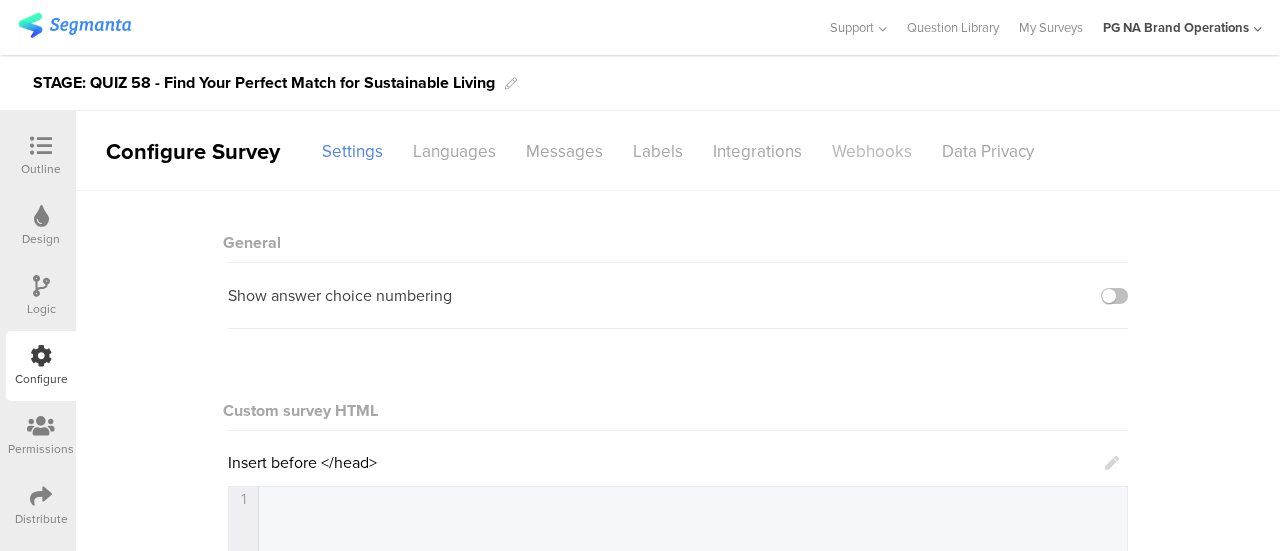 click on "••••••••" at bounding box center [424, 151] 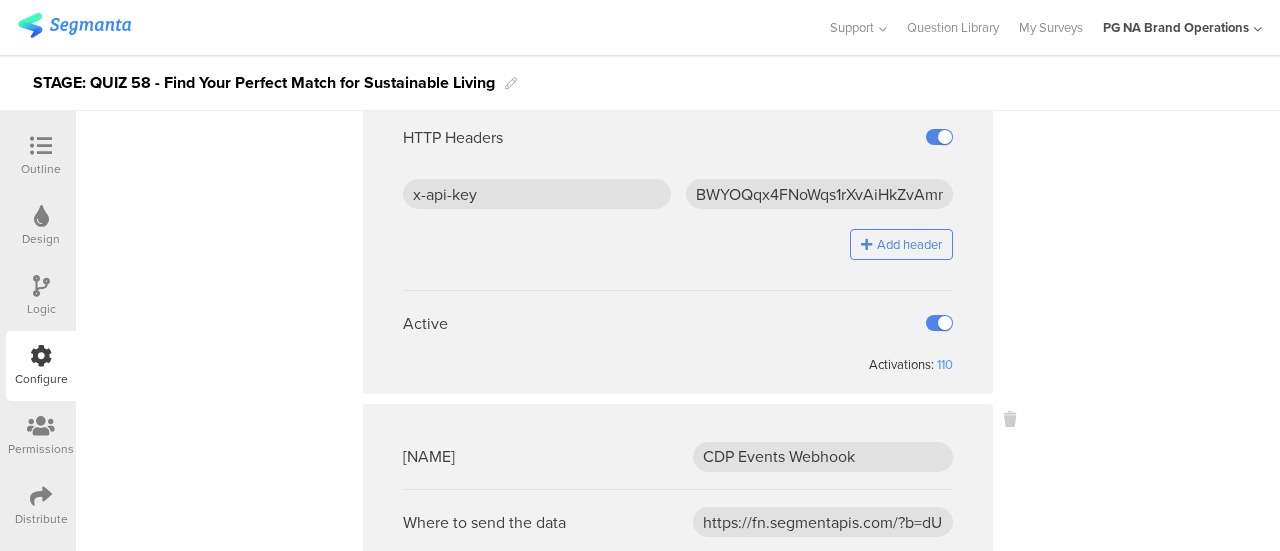 scroll, scrollTop: 429, scrollLeft: 0, axis: vertical 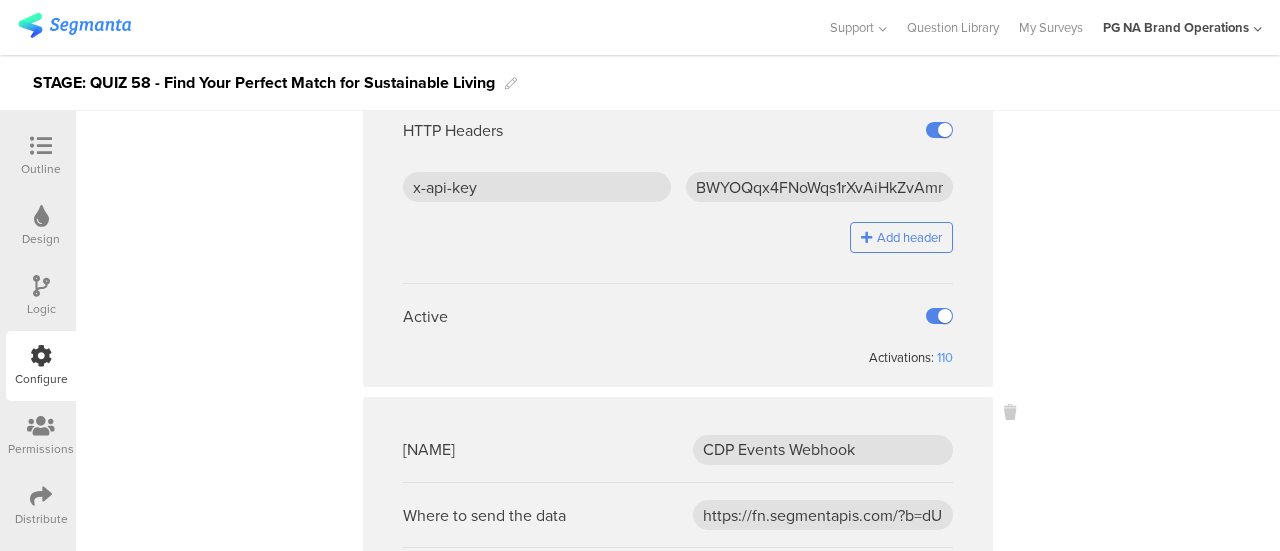 click on "••••••" at bounding box center [678, 315] 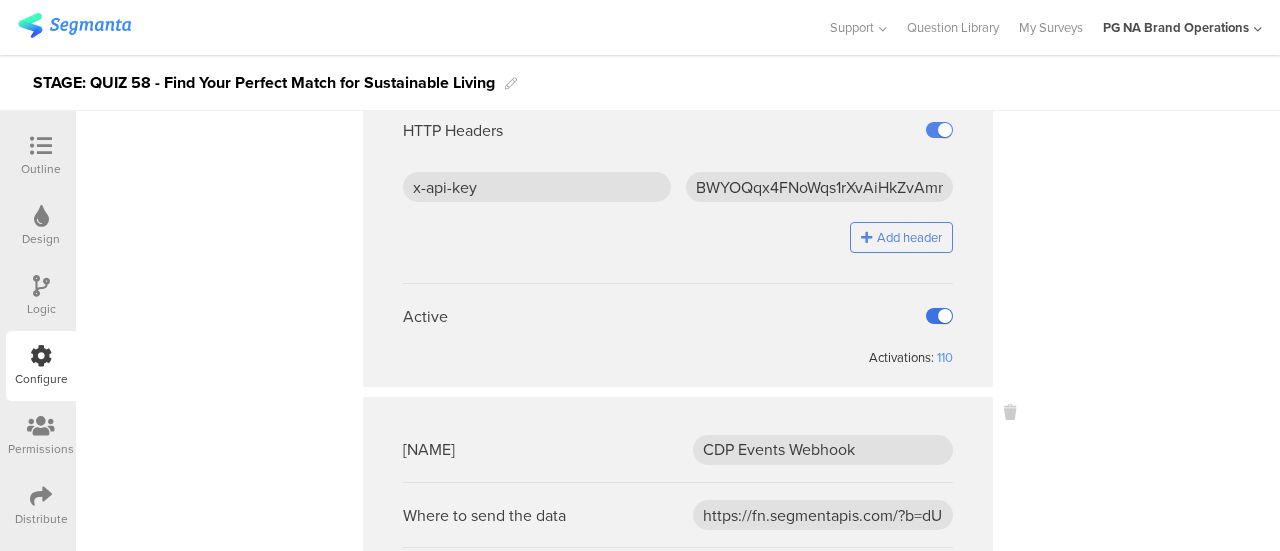click at bounding box center (939, 316) 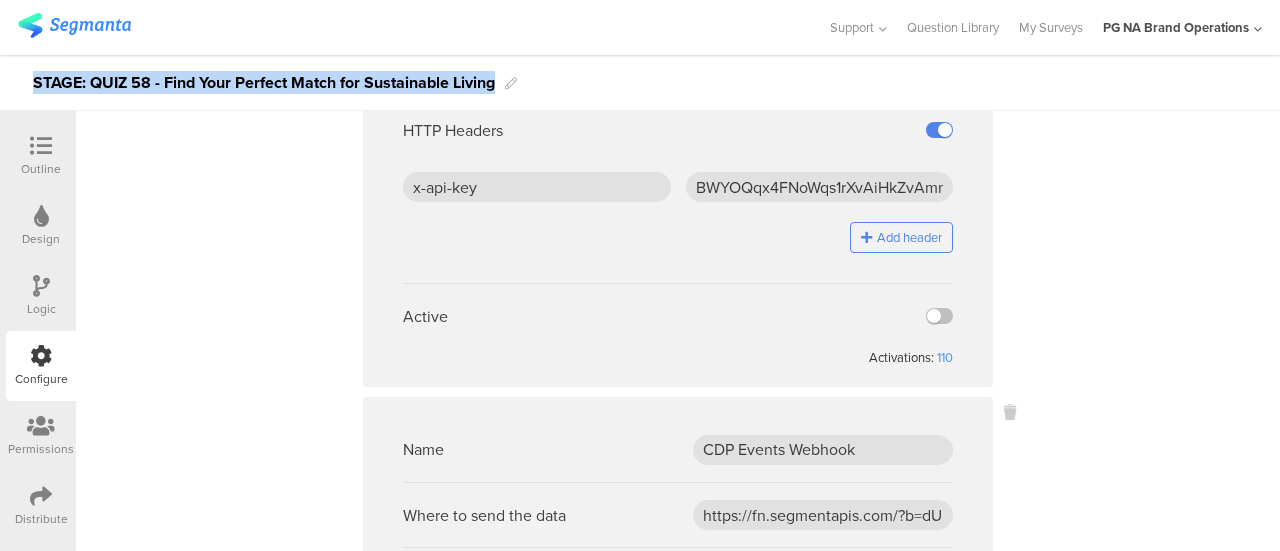 drag, startPoint x: 542, startPoint y: 82, endPoint x: 0, endPoint y: 100, distance: 542.2988 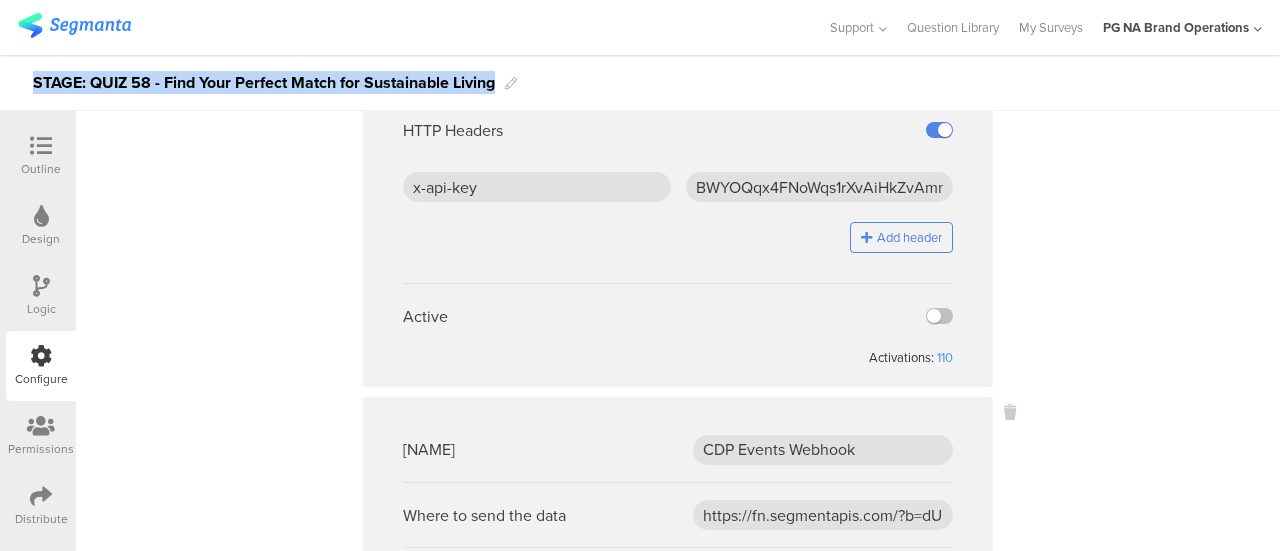 click on "STAGE: QUIZ 58 - Find Your Perfect Match for Sustainable Living" at bounding box center [640, 83] 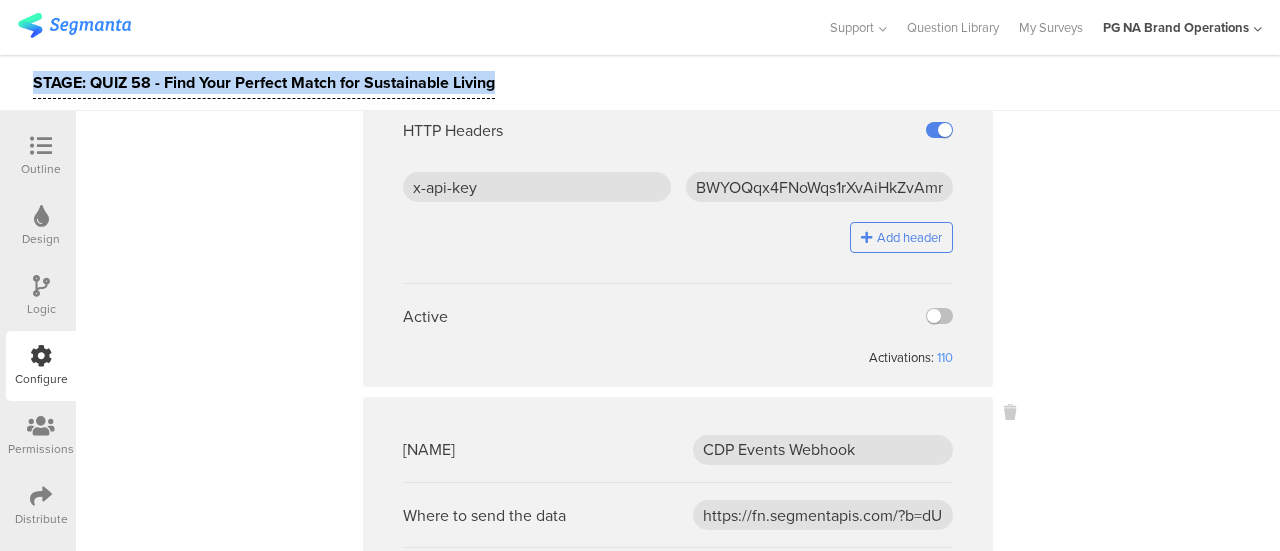 copy on "STAGE: QUIZ 58 - Find Your Perfect Match for Sustainable Living" 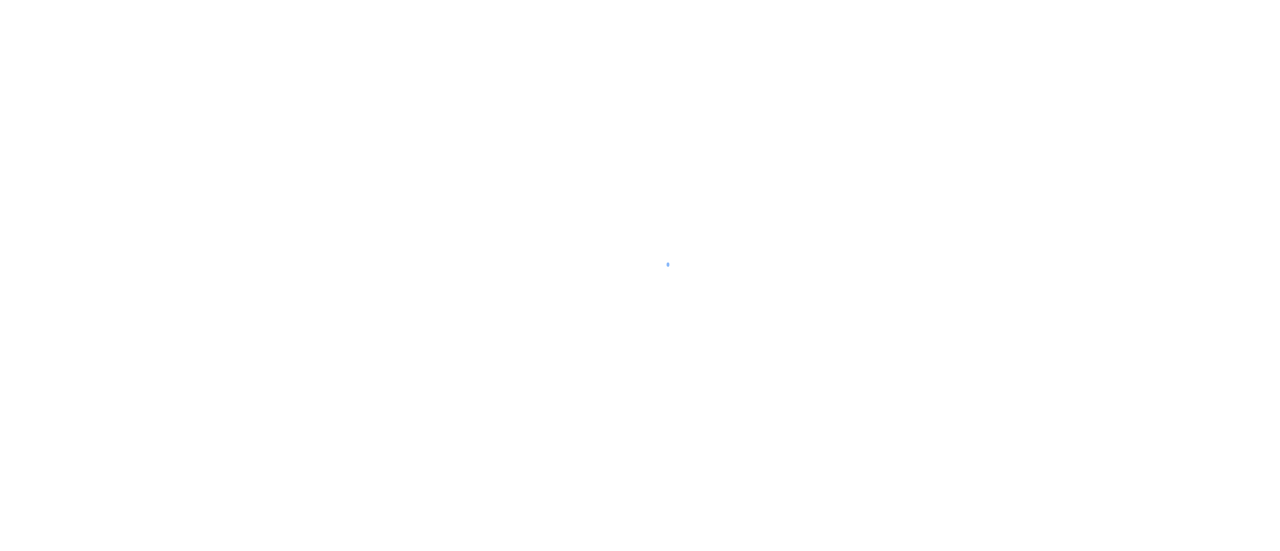 scroll, scrollTop: 0, scrollLeft: 0, axis: both 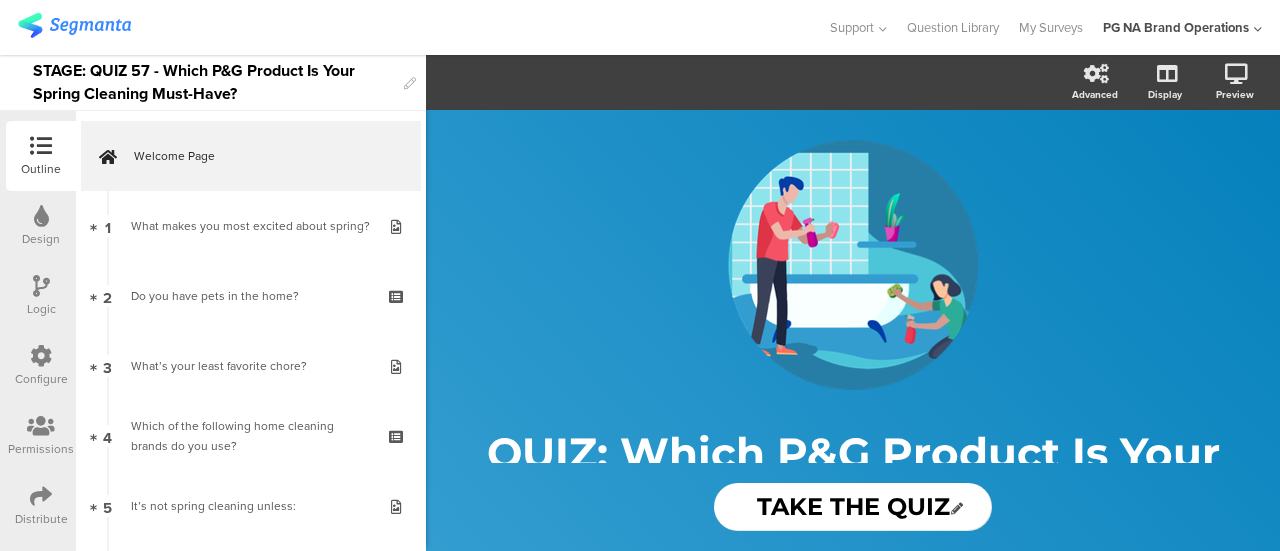 click at bounding box center [41, 356] 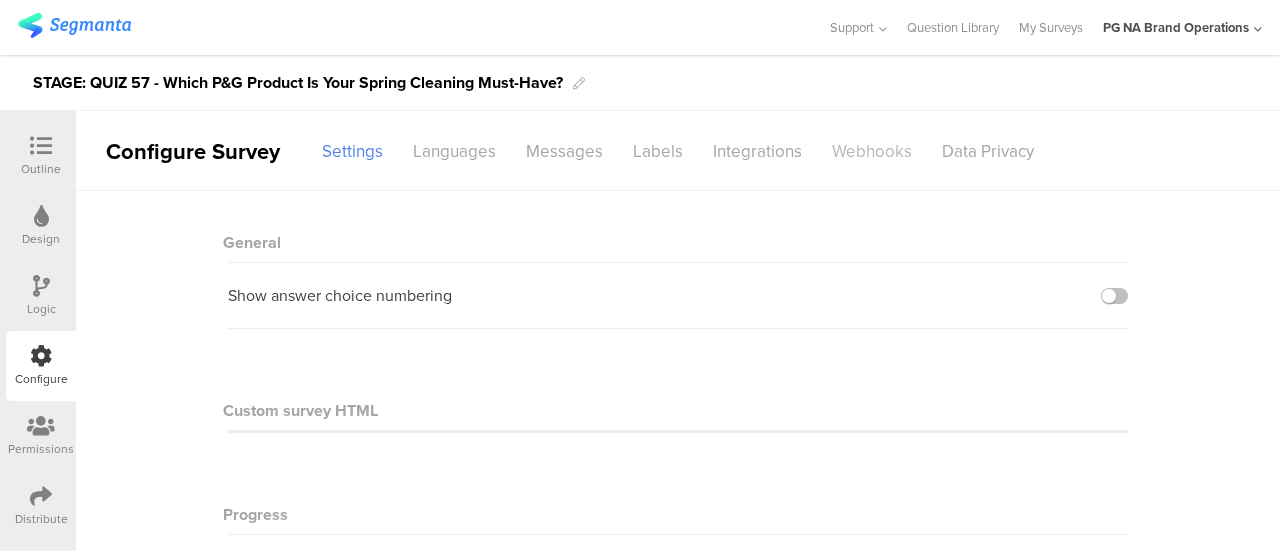 click on "••••••••" at bounding box center (424, 151) 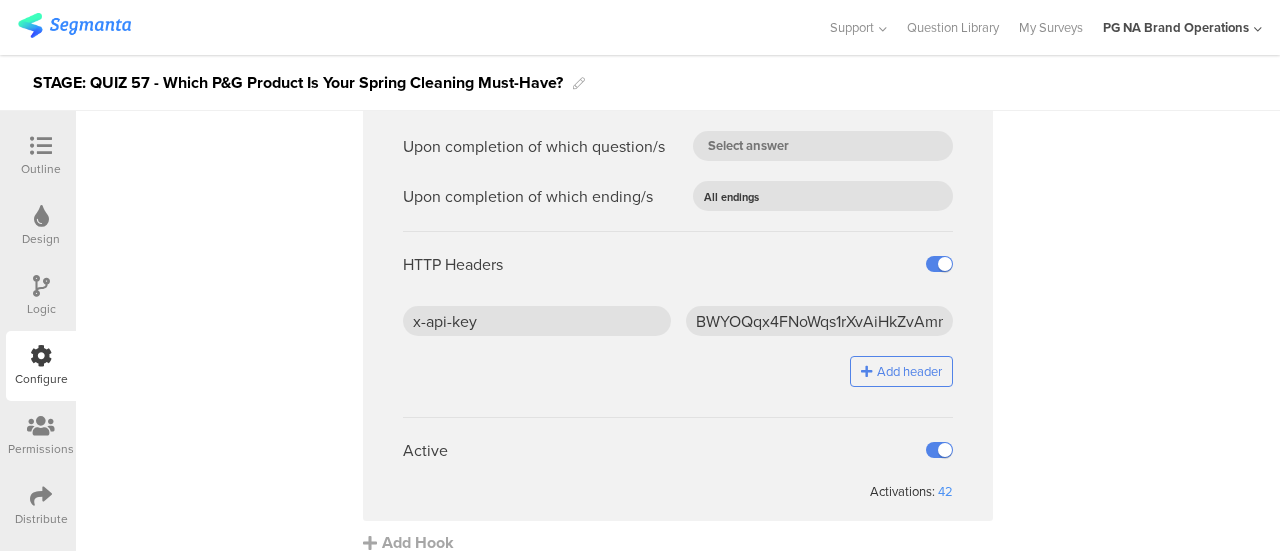 scroll, scrollTop: 800, scrollLeft: 0, axis: vertical 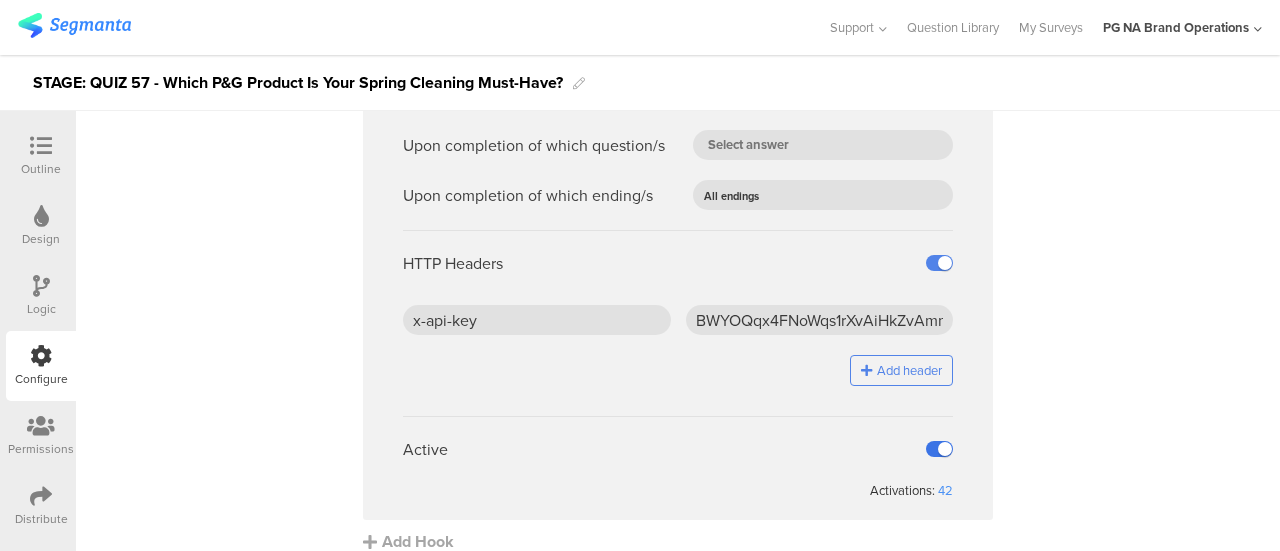 click at bounding box center [939, 449] 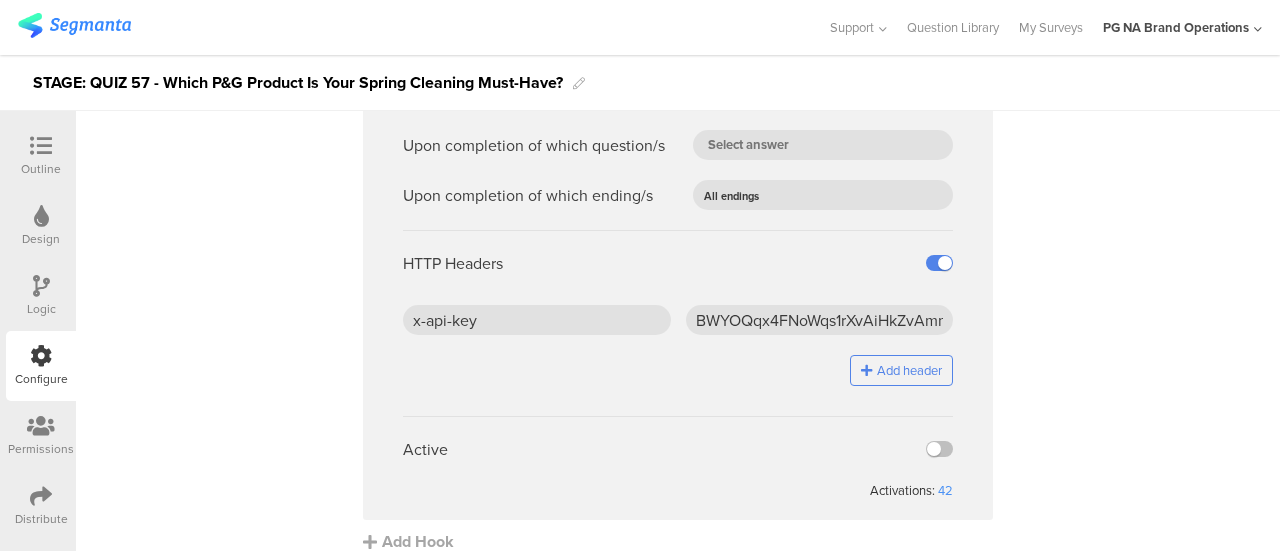 scroll, scrollTop: 801, scrollLeft: 0, axis: vertical 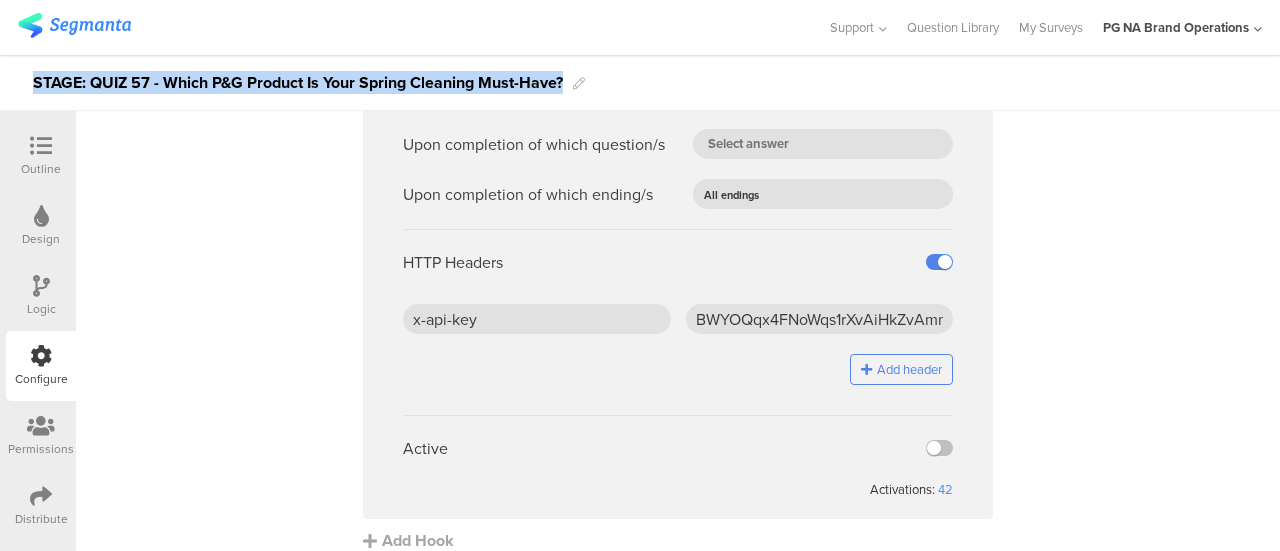 drag, startPoint x: 610, startPoint y: 79, endPoint x: 14, endPoint y: 94, distance: 596.1887 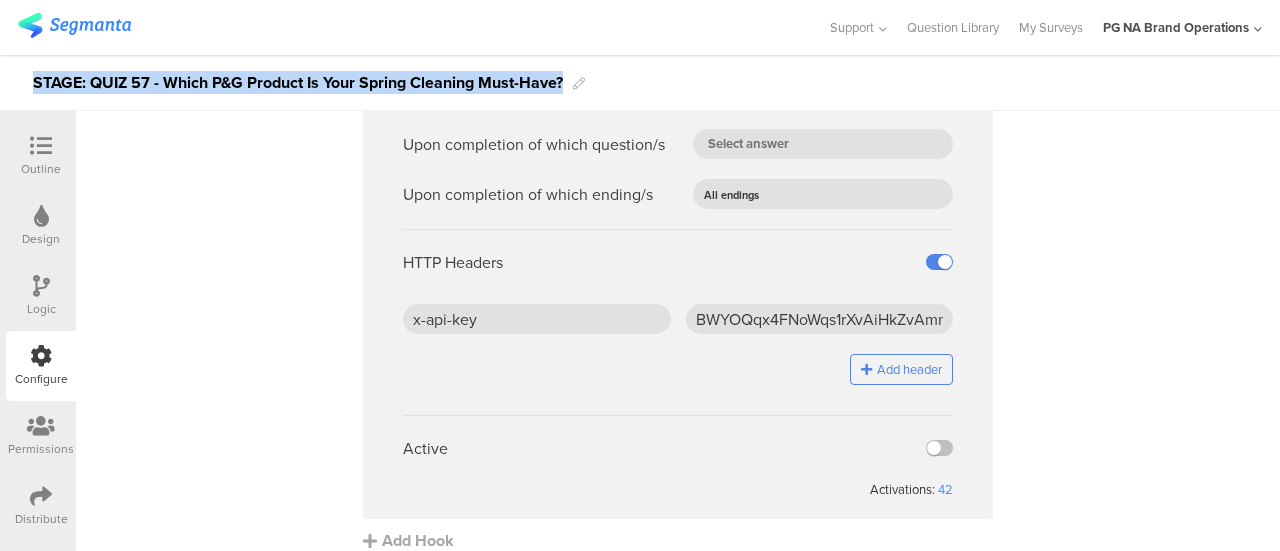 click on "STAGE: QUIZ 57 - Which P&G Product Is Your Spring Cleaning Must-Have?" at bounding box center (640, 83) 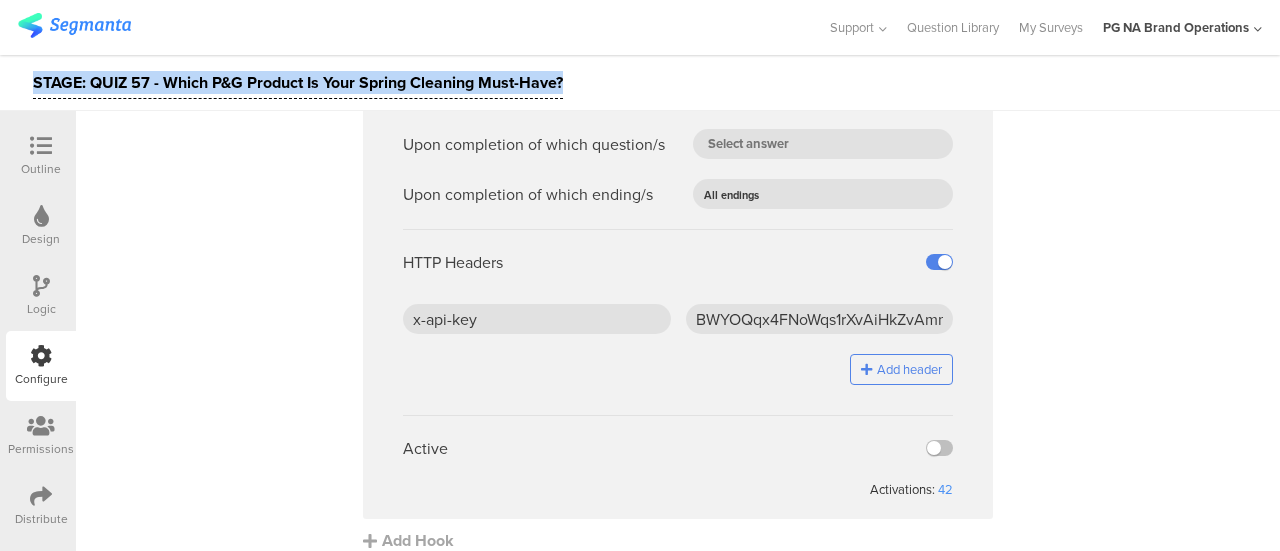 copy on "STAGE: QUIZ 57 - Which P&G Product Is Your Spring Cleaning Must-Have?" 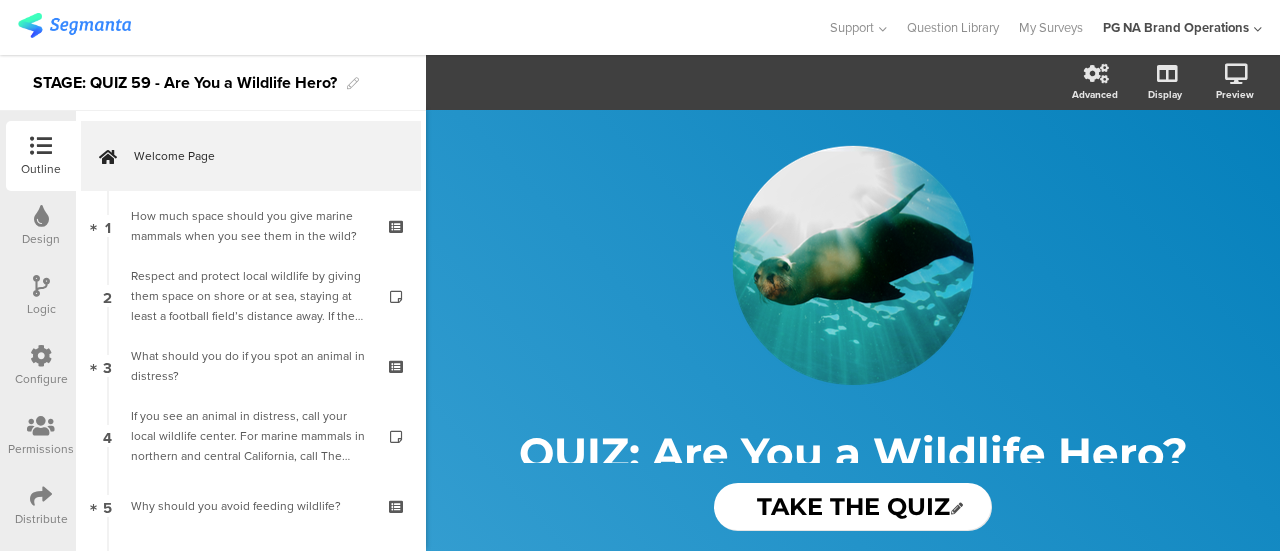 scroll, scrollTop: 0, scrollLeft: 0, axis: both 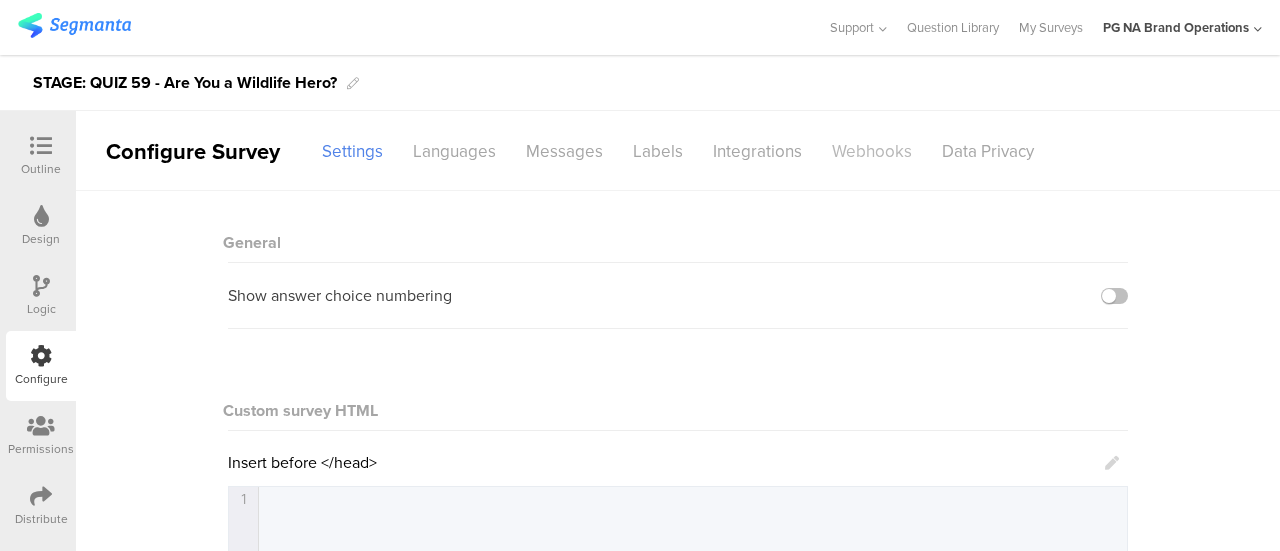 click on "••••••••" at bounding box center (352, 151) 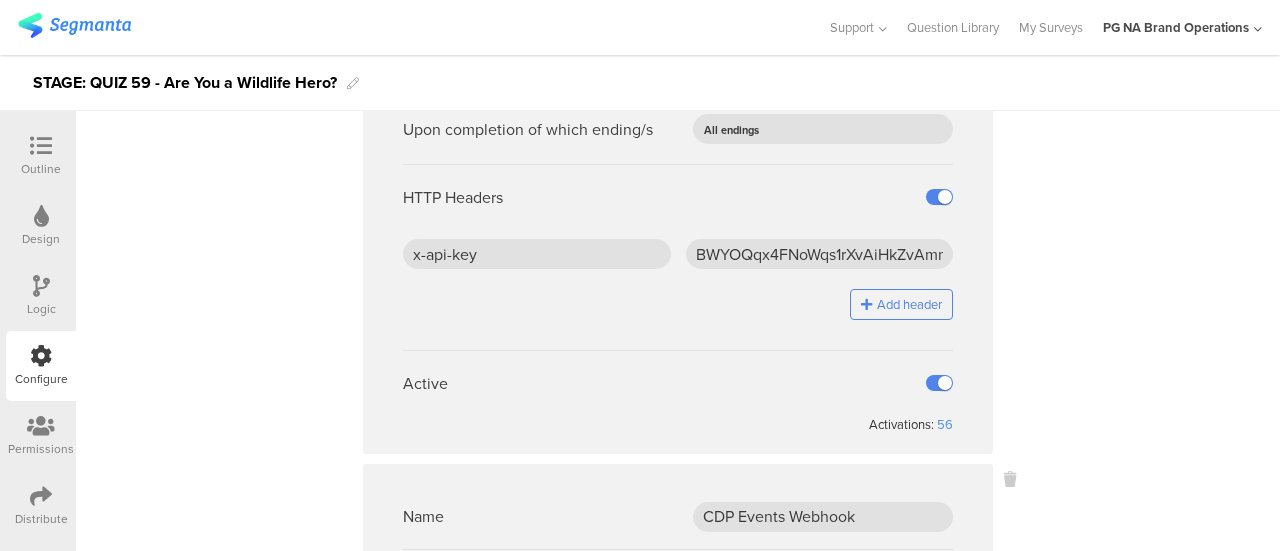scroll, scrollTop: 365, scrollLeft: 0, axis: vertical 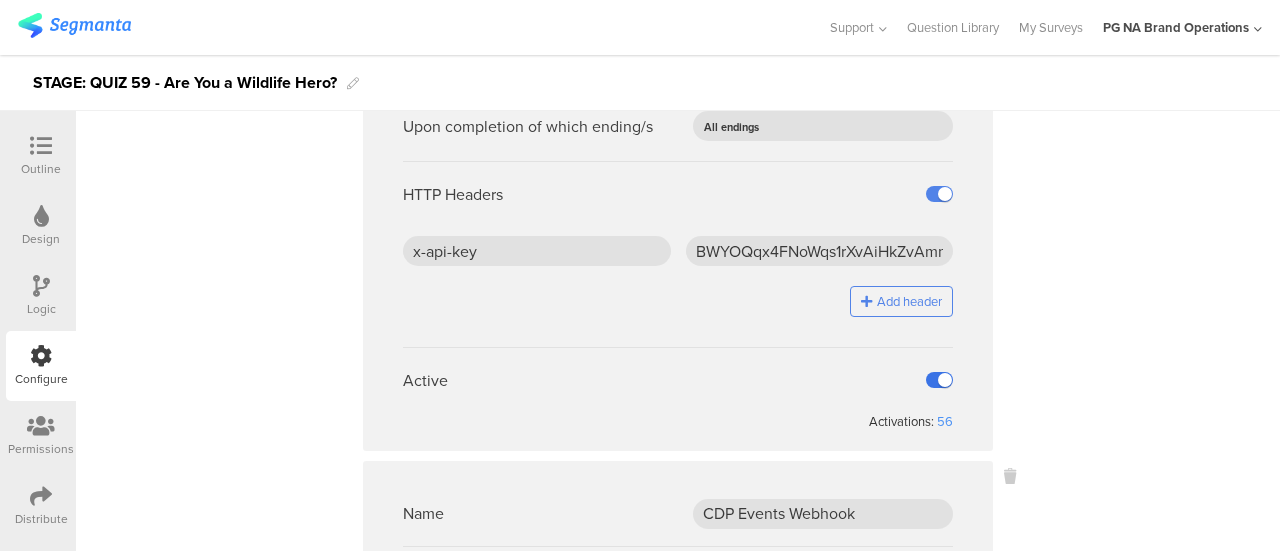 click at bounding box center (939, 380) 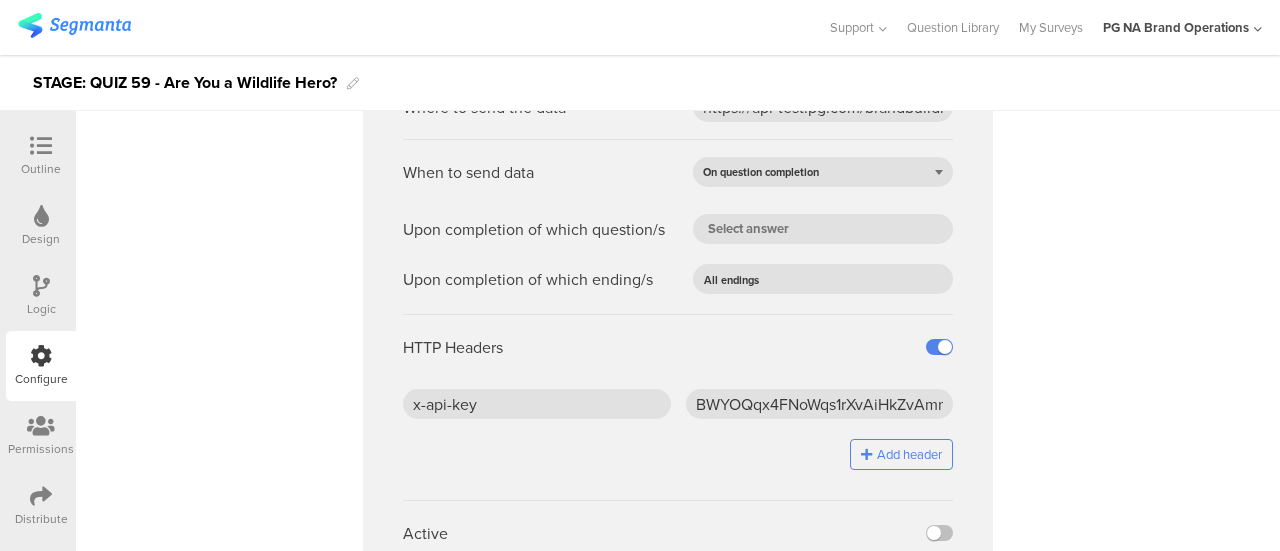 scroll, scrollTop: 200, scrollLeft: 0, axis: vertical 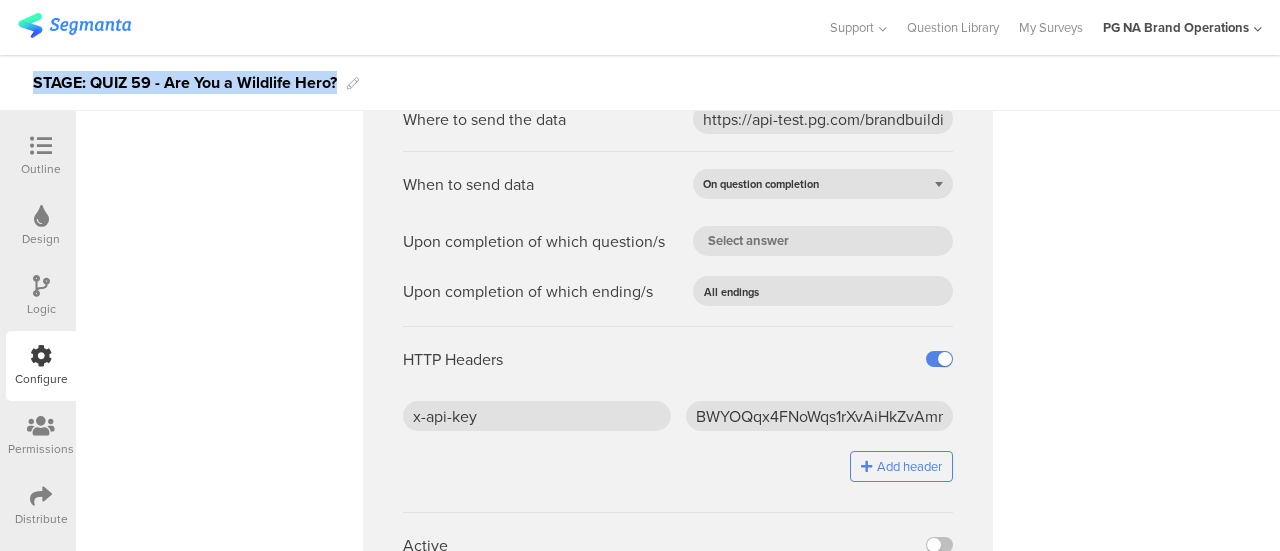 drag, startPoint x: 384, startPoint y: 83, endPoint x: 24, endPoint y: 87, distance: 360.02222 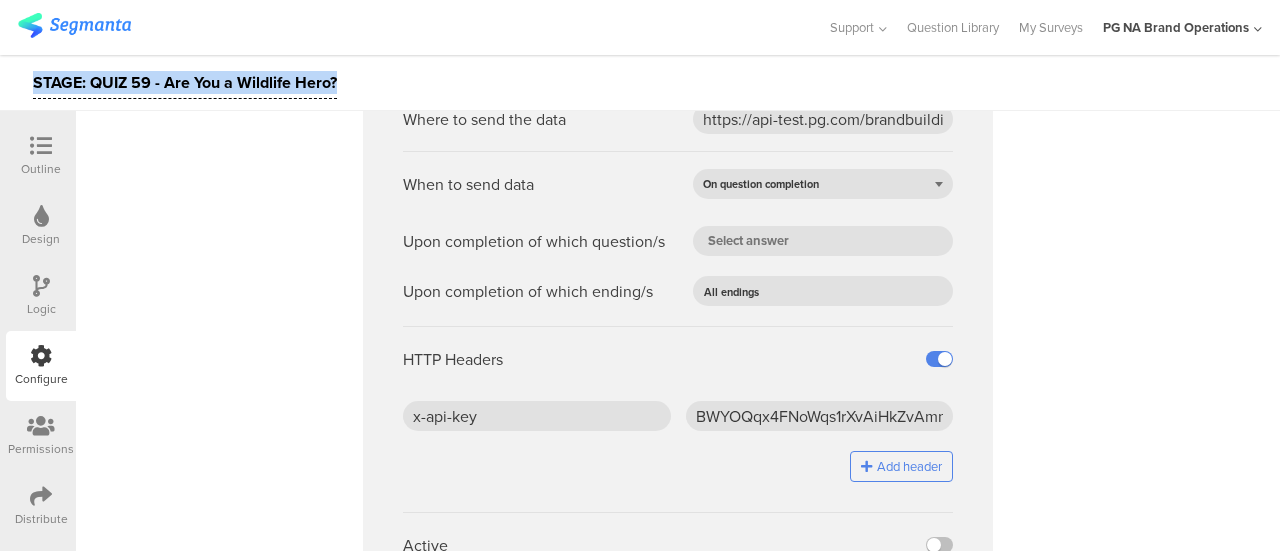 copy on "STAGE: QUIZ 59 - Are You a Wildlife Hero?" 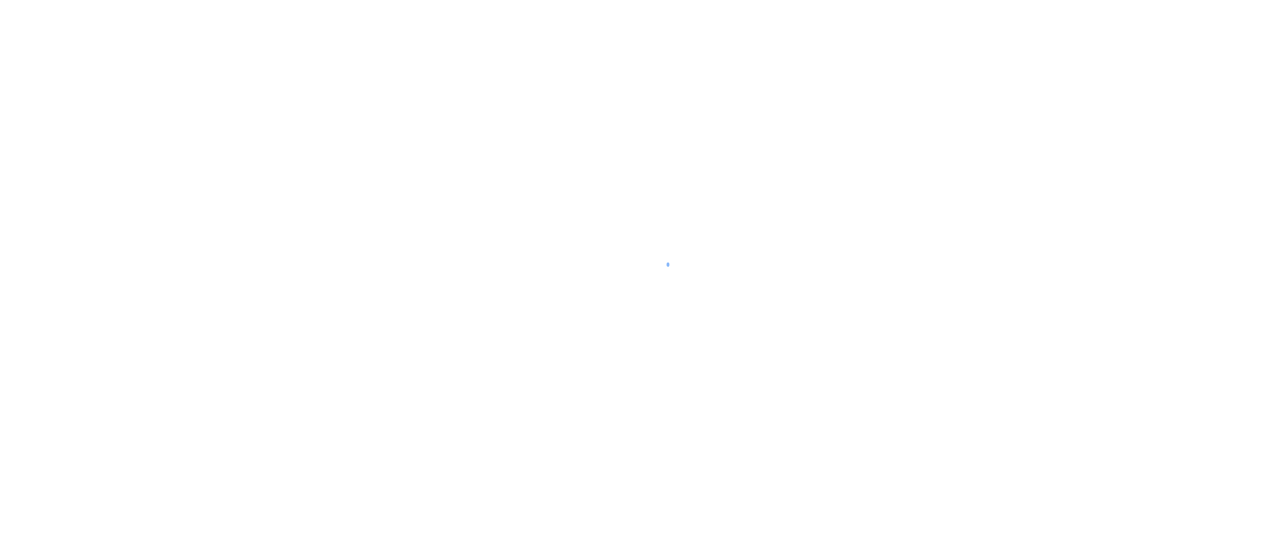 scroll, scrollTop: 0, scrollLeft: 0, axis: both 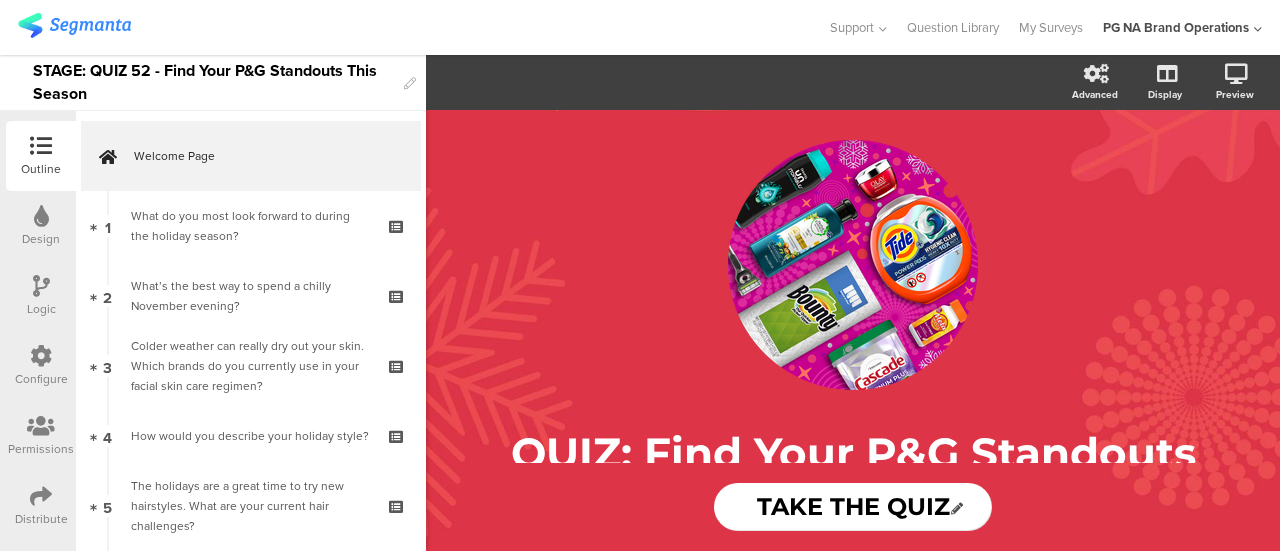 click at bounding box center (41, 147) 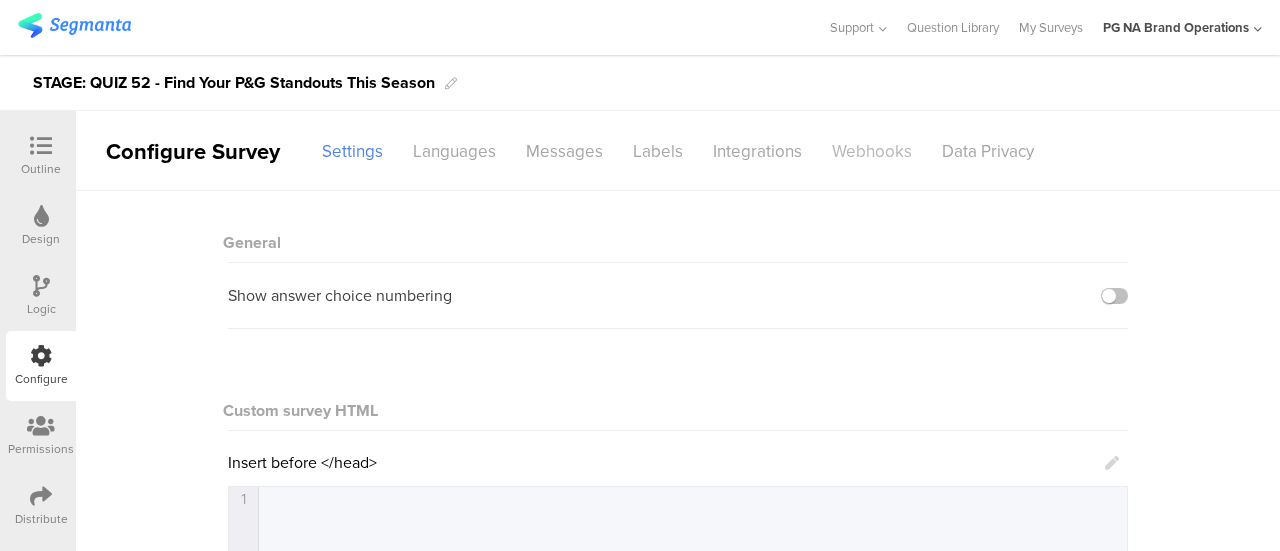 click on "••••••••" at bounding box center (424, 151) 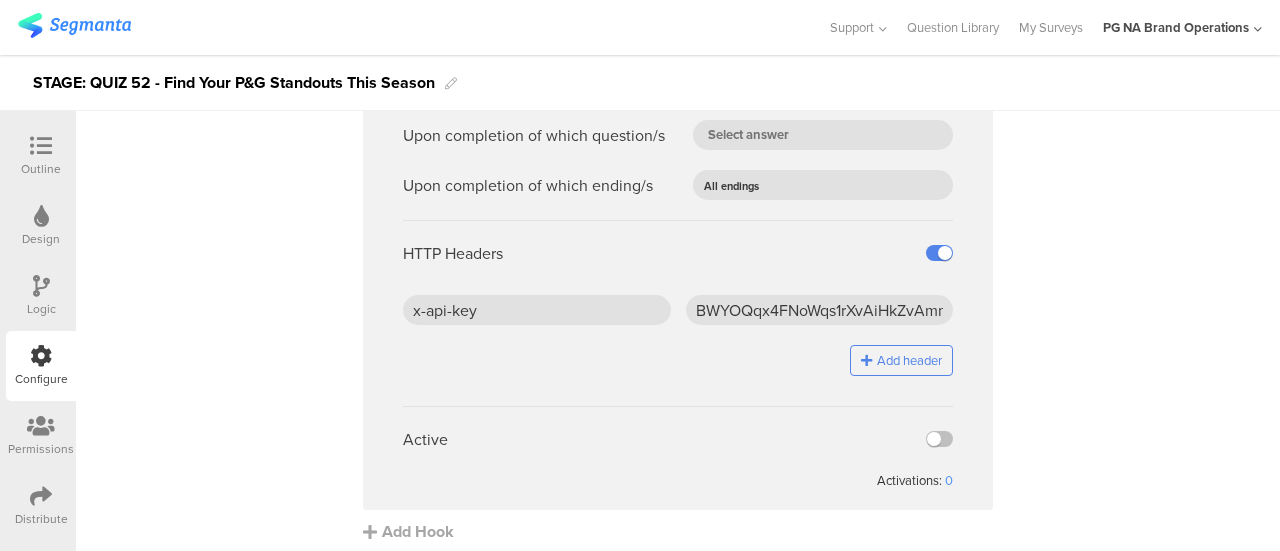 scroll, scrollTop: 818, scrollLeft: 0, axis: vertical 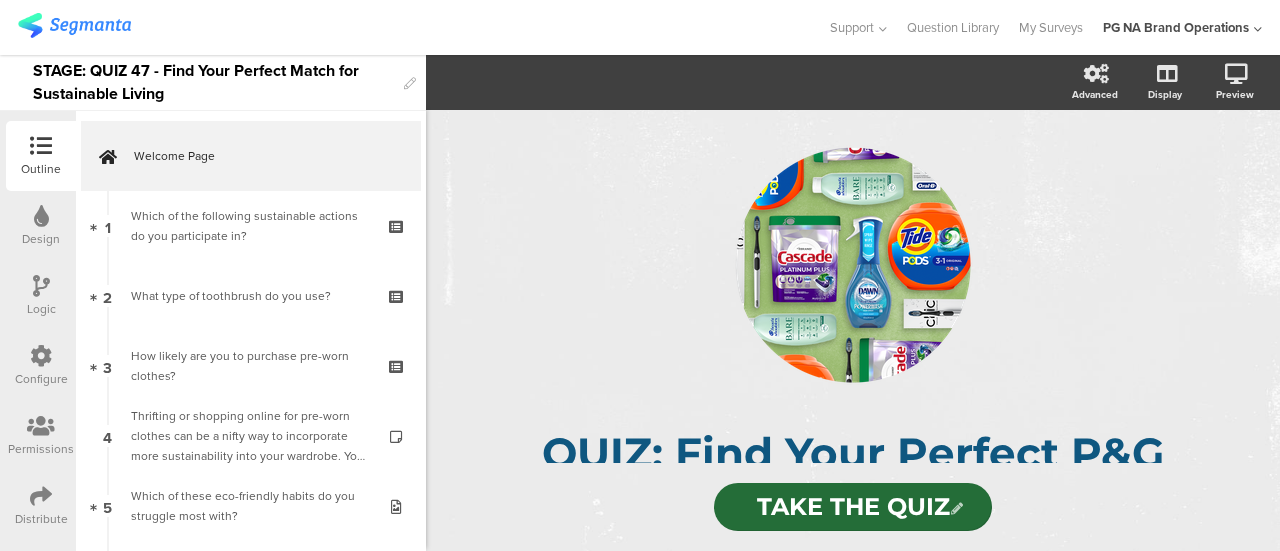 click at bounding box center [41, 356] 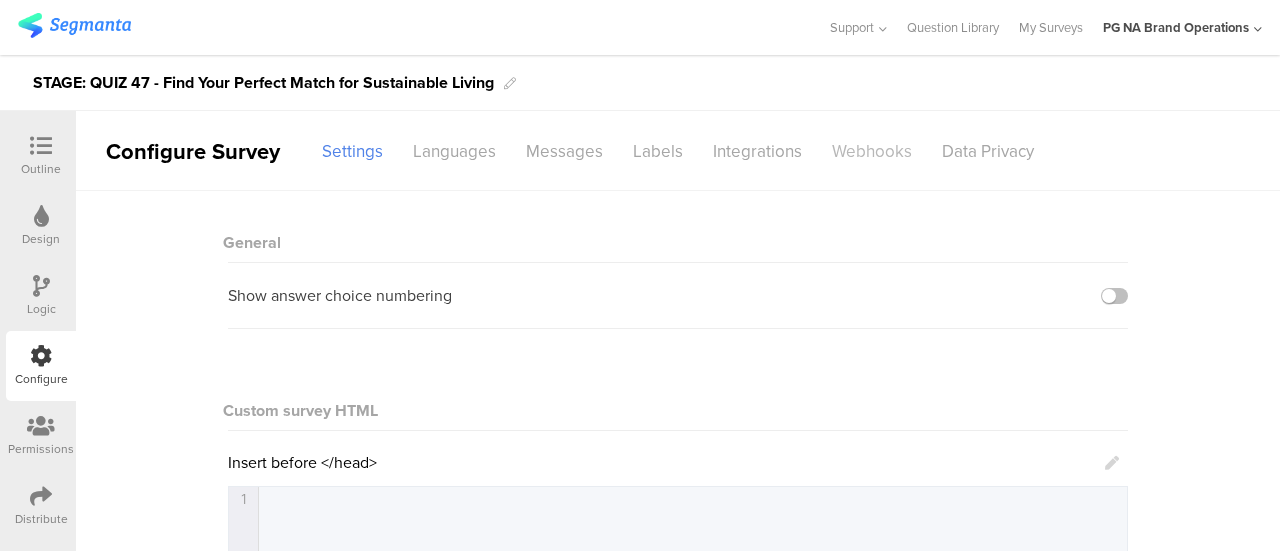 click on "••••••••" at bounding box center (424, 151) 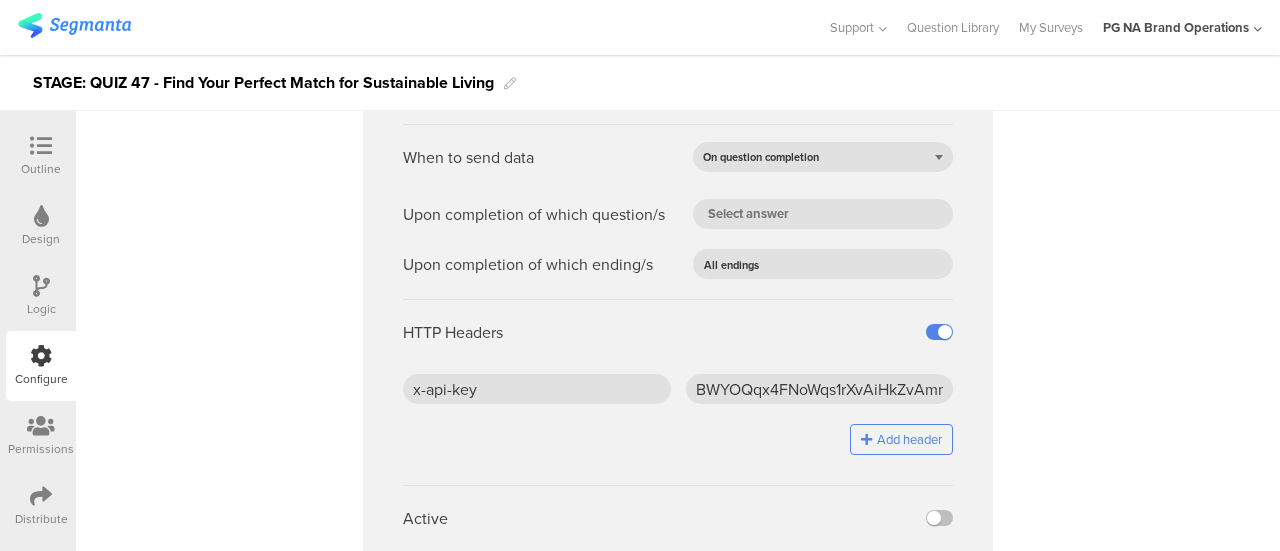 scroll, scrollTop: 0, scrollLeft: 0, axis: both 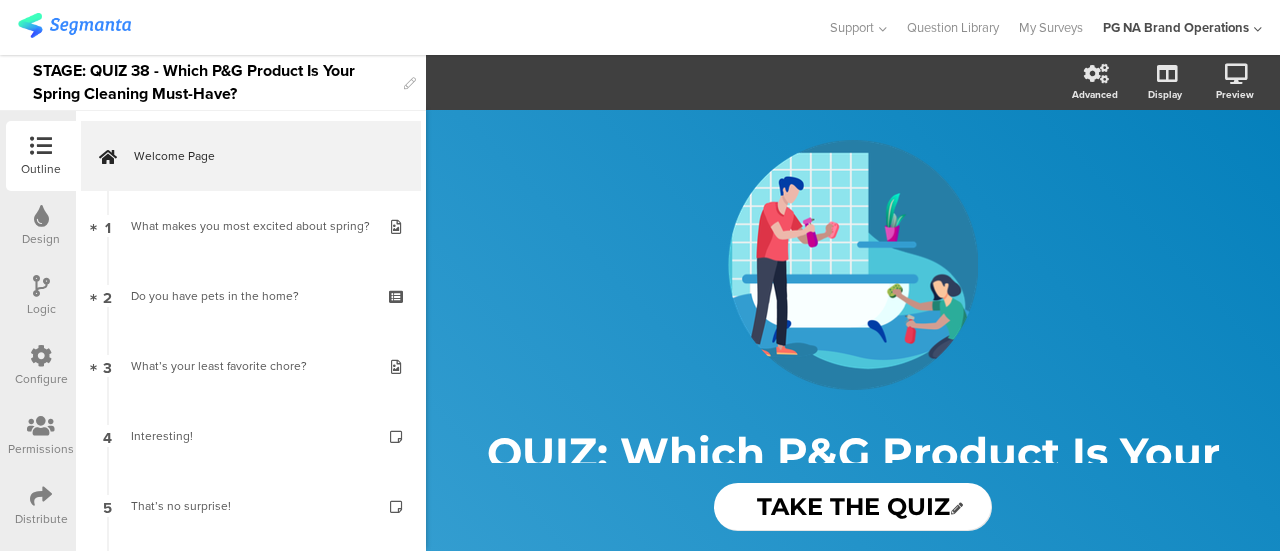 click at bounding box center (41, 356) 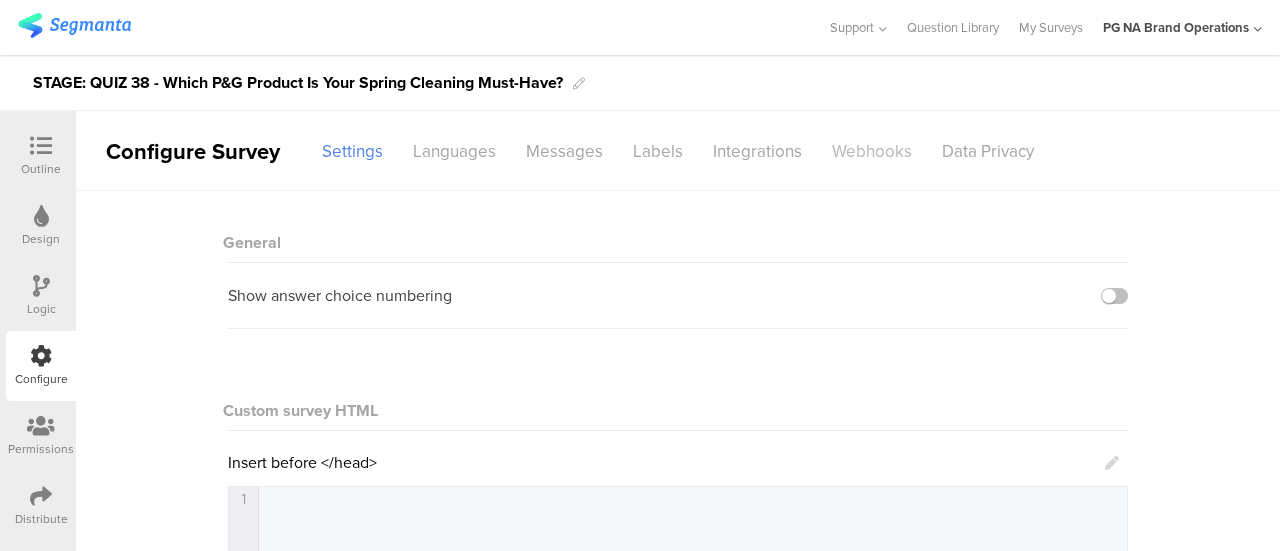 click on "••••••••" at bounding box center [424, 151] 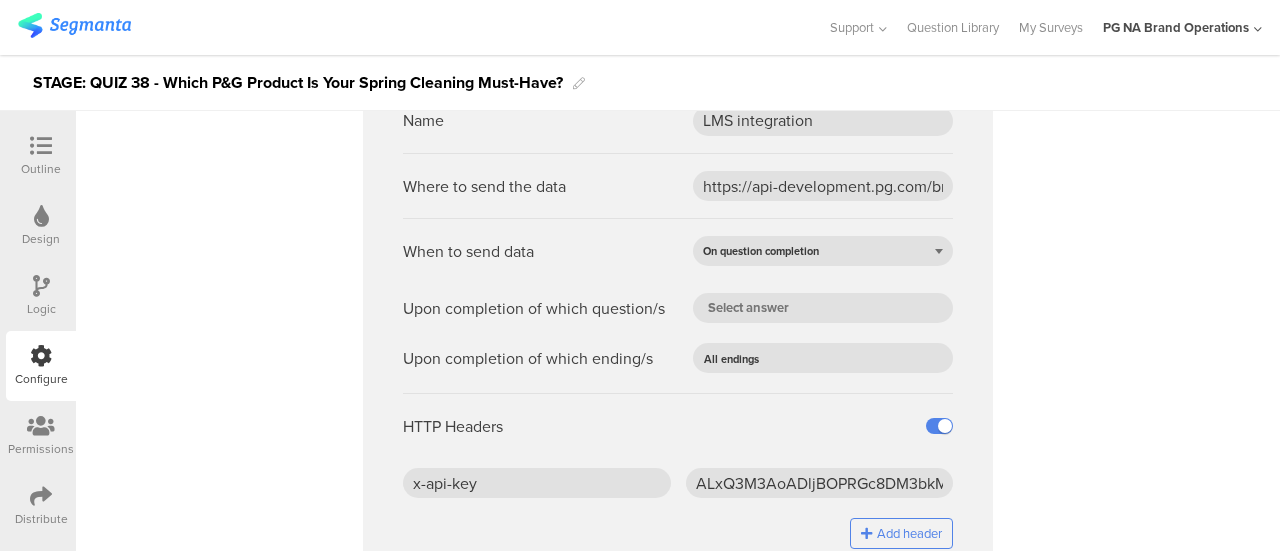 scroll, scrollTop: 0, scrollLeft: 0, axis: both 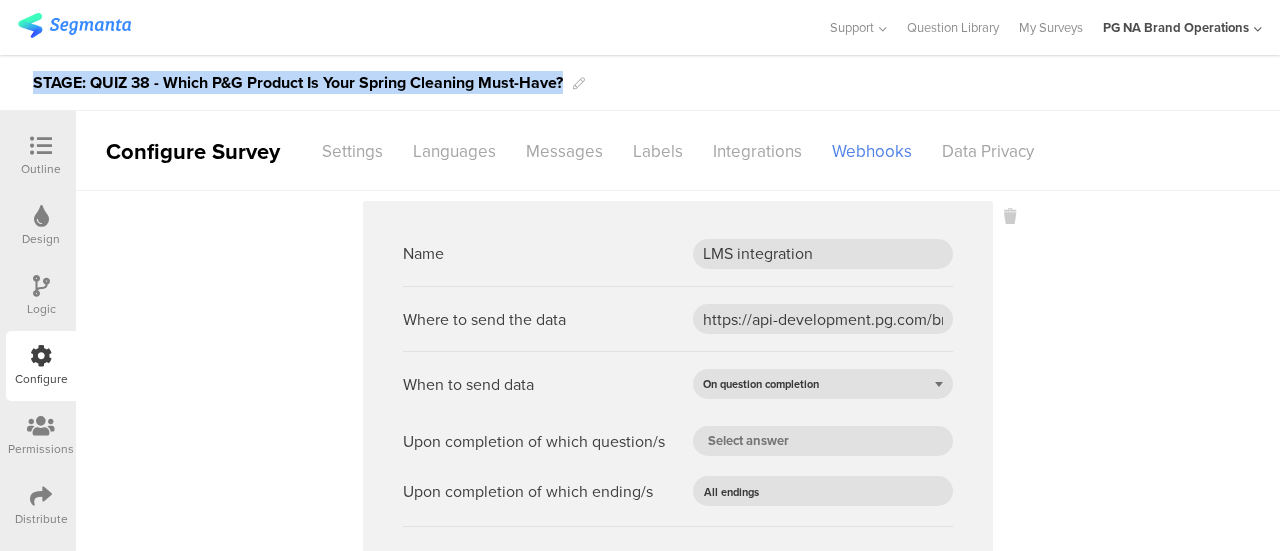 drag, startPoint x: 603, startPoint y: 81, endPoint x: 2, endPoint y: 76, distance: 601.0208 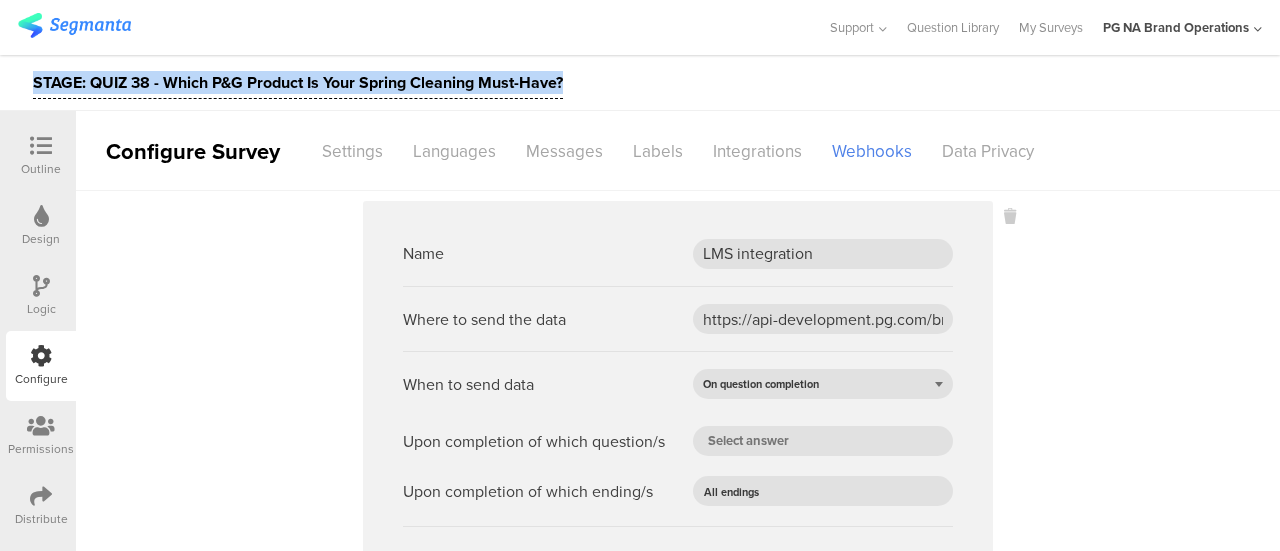 copy on "•••••• •••• •• • ••••• ••• ••••••• •• •••• •••••• •••••••• ••••••••••" 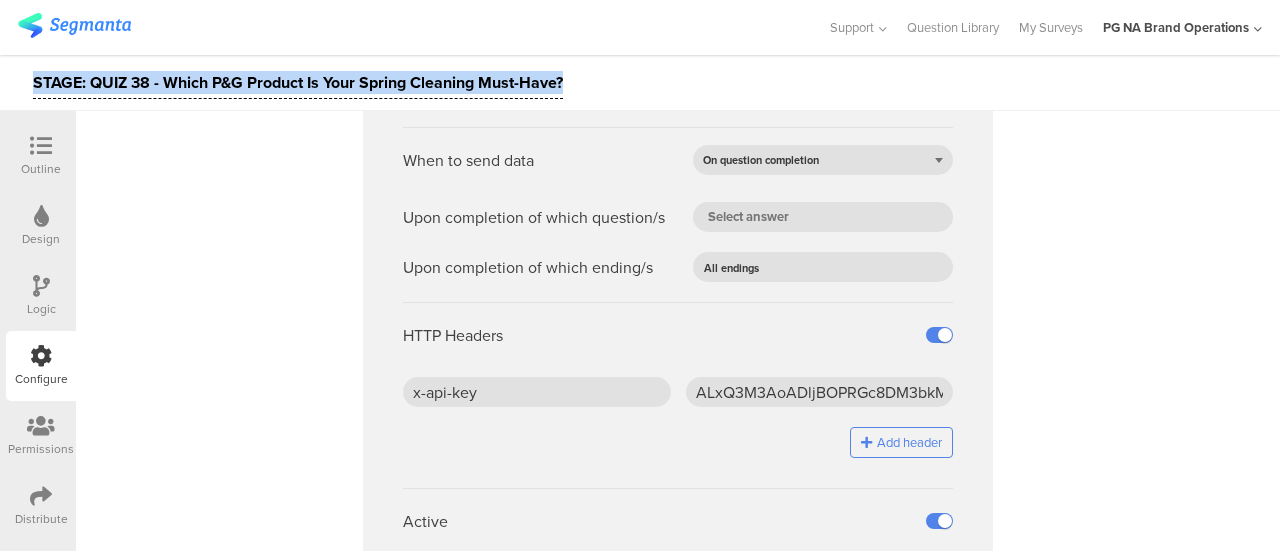 scroll, scrollTop: 315, scrollLeft: 0, axis: vertical 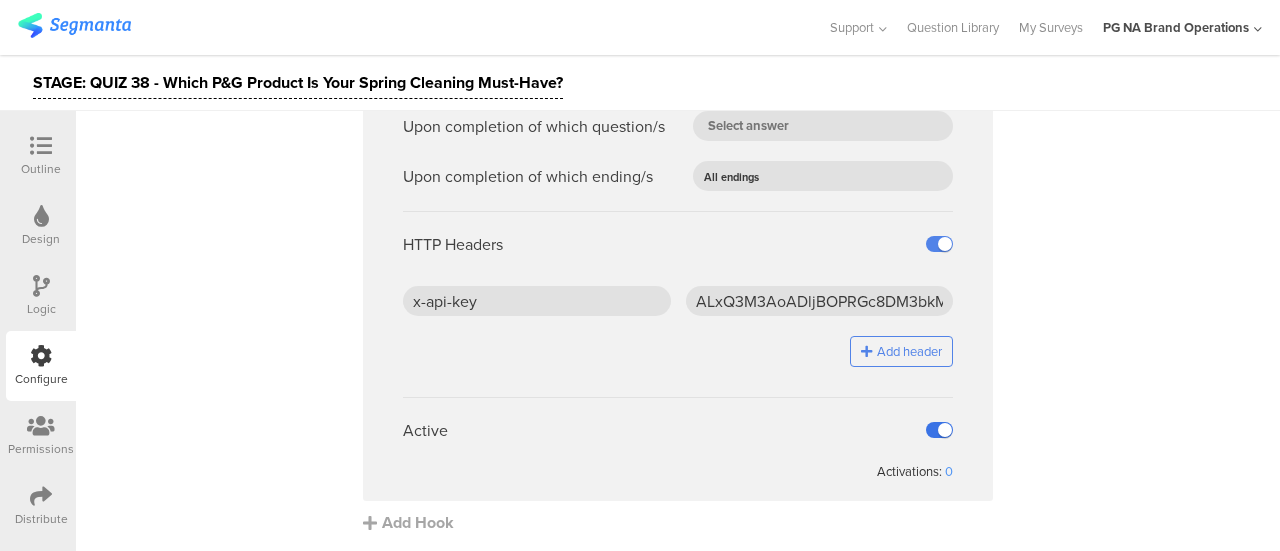 click at bounding box center (939, 430) 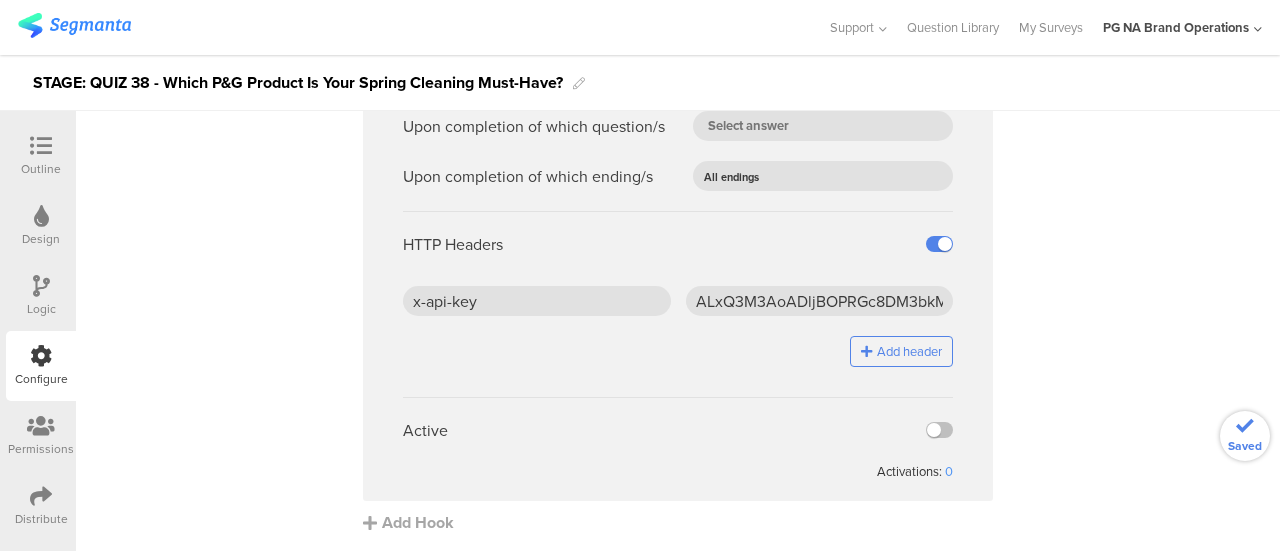 click on "••••
••• •••••••••••
••••• •• •••• ••• ••••
•••••••••••••••••••••••••••••••••••••••••••••••••••••••••••••••••••••••••••••••••••
•••• •• •••• ••••
•• •••••••• ••••••••••
•••• •••••••••• •• ••••• ••••••••••
••• ••••••••• •   •••• ••••• ••• •••• ••••••• ••••• ••••••• •   •• ••• •••• •••• •• ••• ••••• •   •••••• •••• ••••• •••••••• •••••• •   ••••••••••••  •   •••••• •• •••••••••  •   •••••• ••• ••••••••  •   ••••• •• ••• ••••••••• •••• •••••••• •••••• •• ••• •••• •   •••• ••• •••••• •••••••• ••••••• •   •• ••• •••• •••• •••••• •• •••• ••••• ••   ••••• •••••••• •••••• ••• •••••• •• •••••• •••• ••••••••• •• ••• •••••••• •••••••••••• •••••••••• •• ••••• •••• ••••••• ••••••• ••• ••••••• ••   •••••• •••• •••••••• ••••••••• ••   •••••• •••• ••••••••••• ••••••••••" at bounding box center (678, 210) 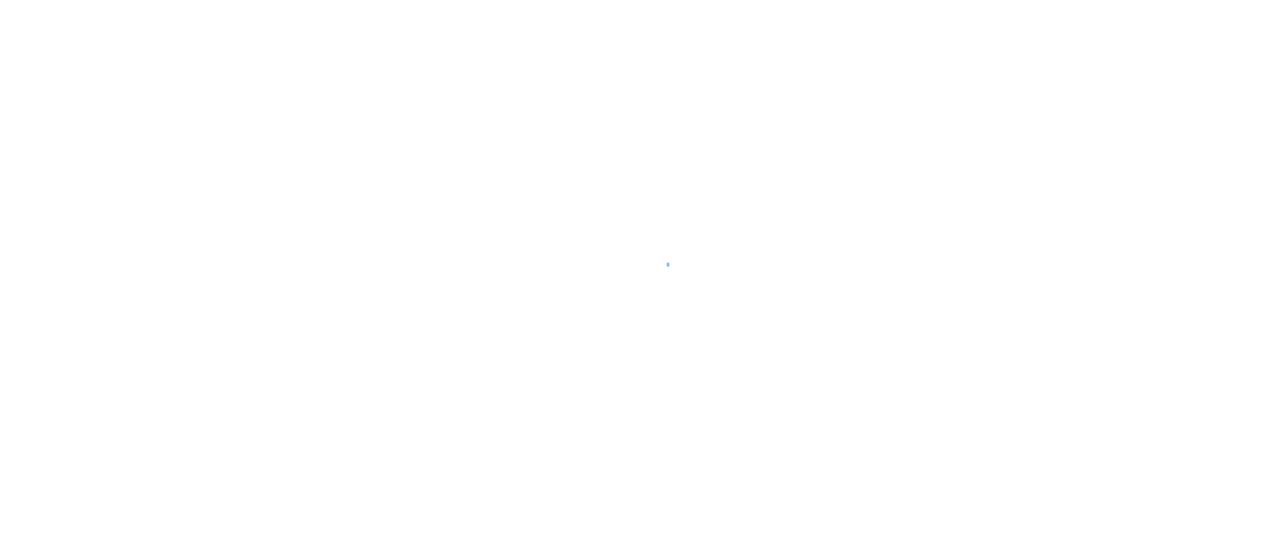 scroll, scrollTop: 0, scrollLeft: 0, axis: both 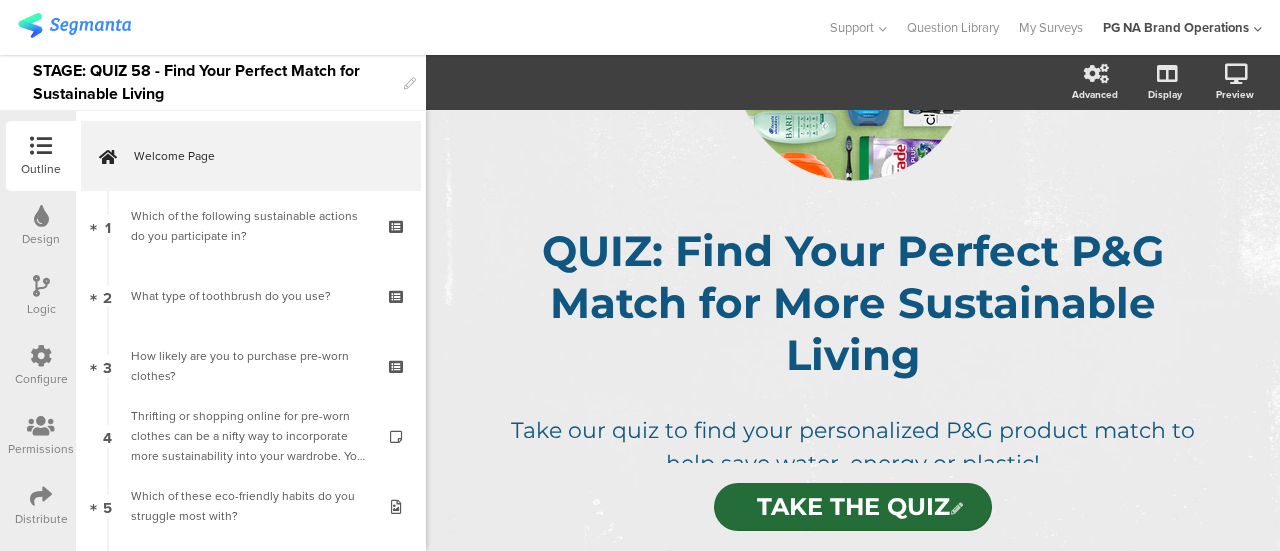 click at bounding box center (41, 356) 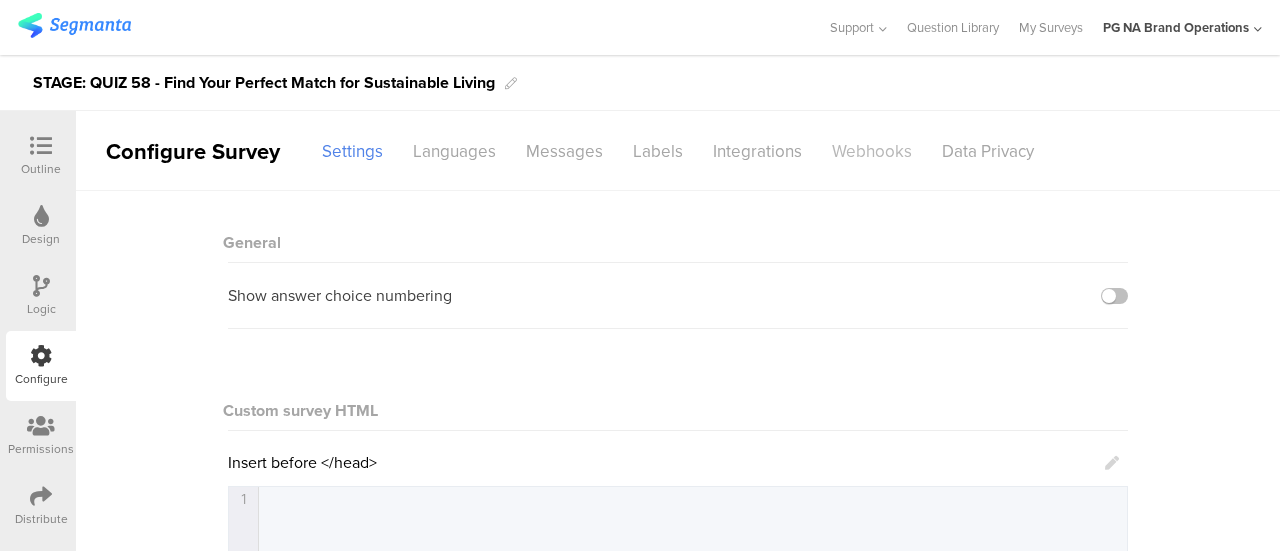 click on "Webhooks" at bounding box center [352, 151] 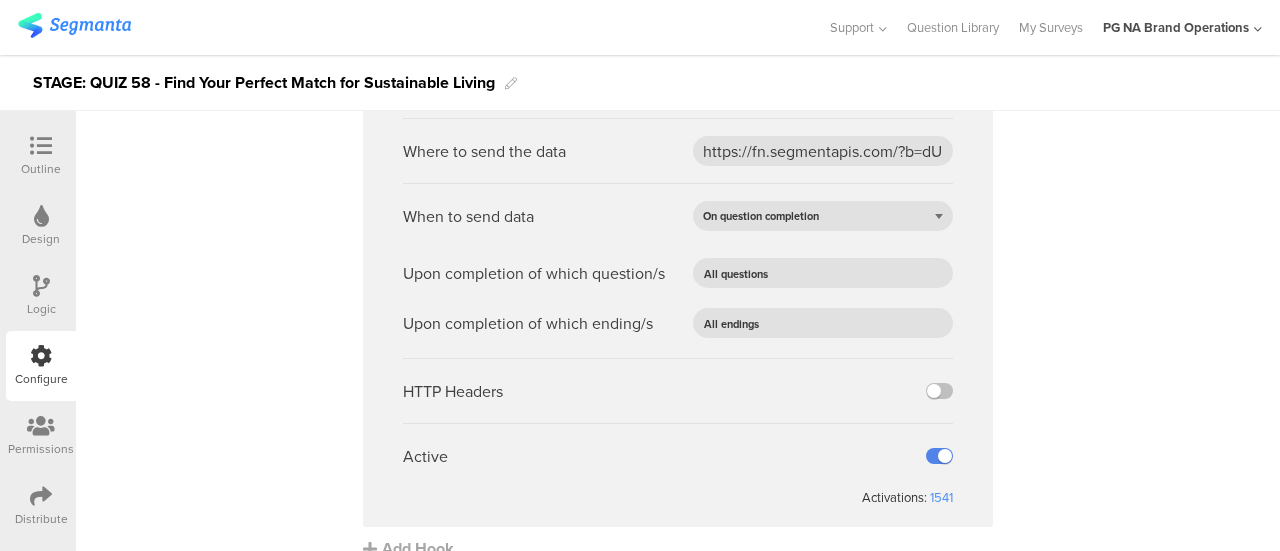scroll, scrollTop: 818, scrollLeft: 0, axis: vertical 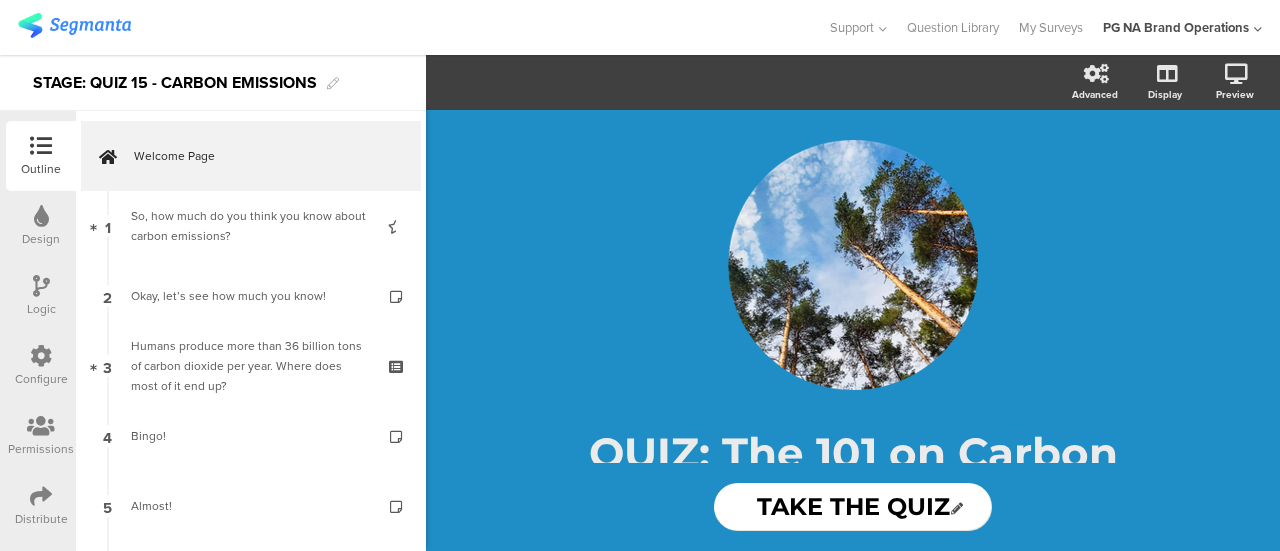 click at bounding box center (41, 356) 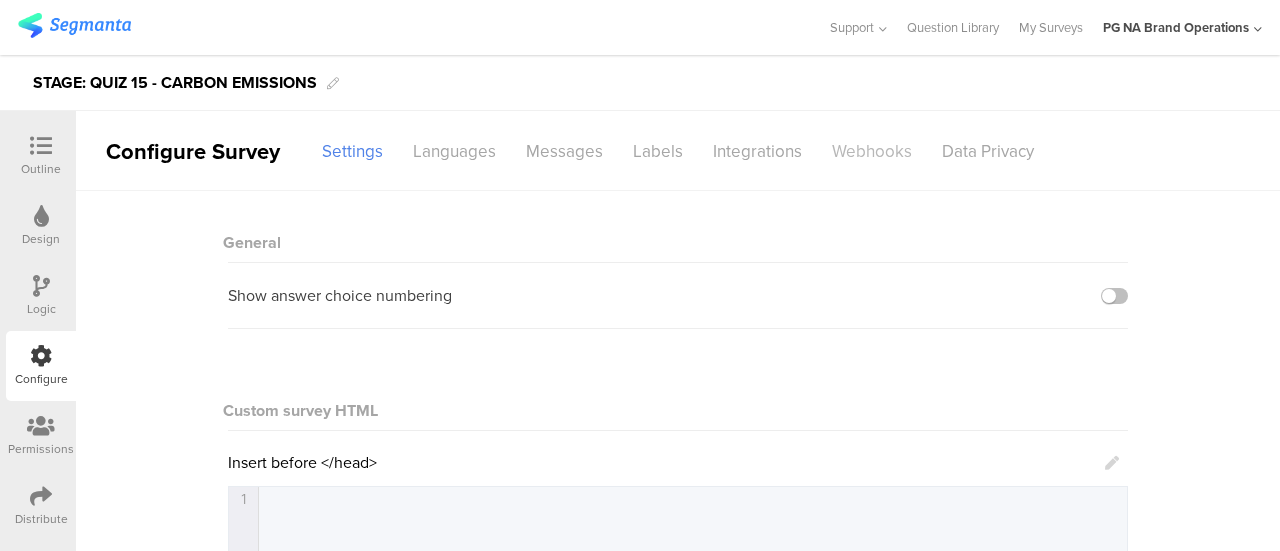 click on "Webhooks" at bounding box center (352, 151) 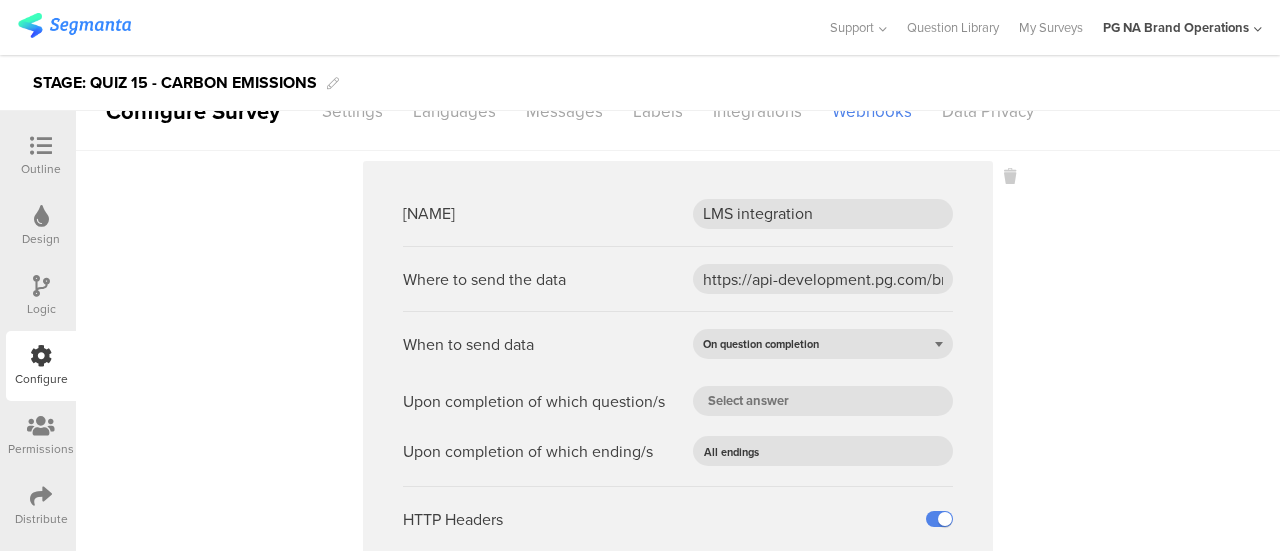 scroll, scrollTop: 0, scrollLeft: 0, axis: both 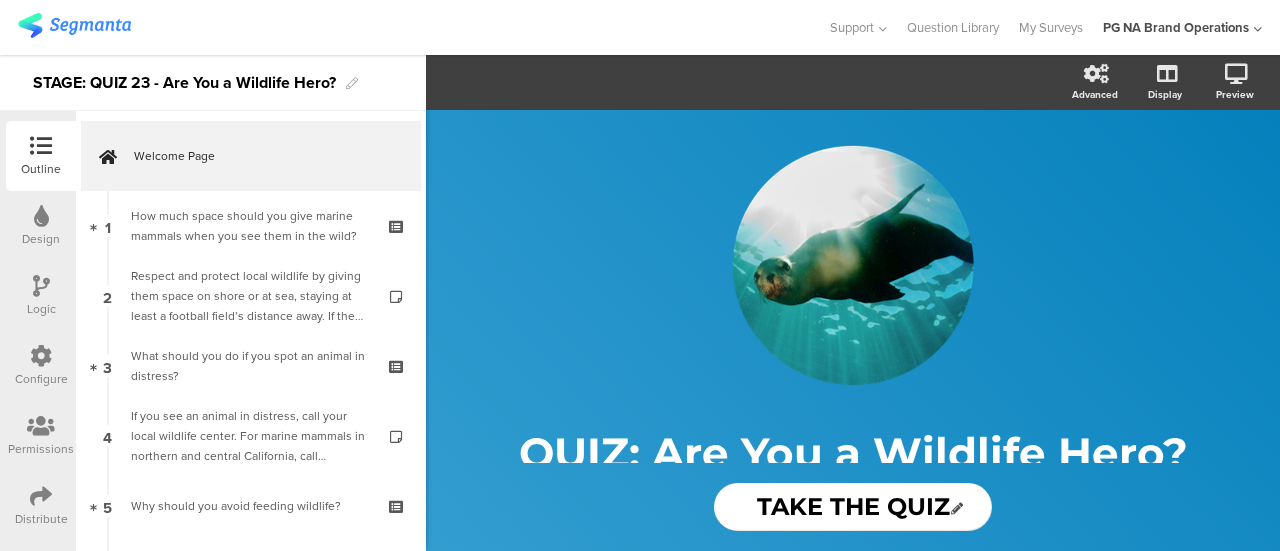 click at bounding box center (41, 356) 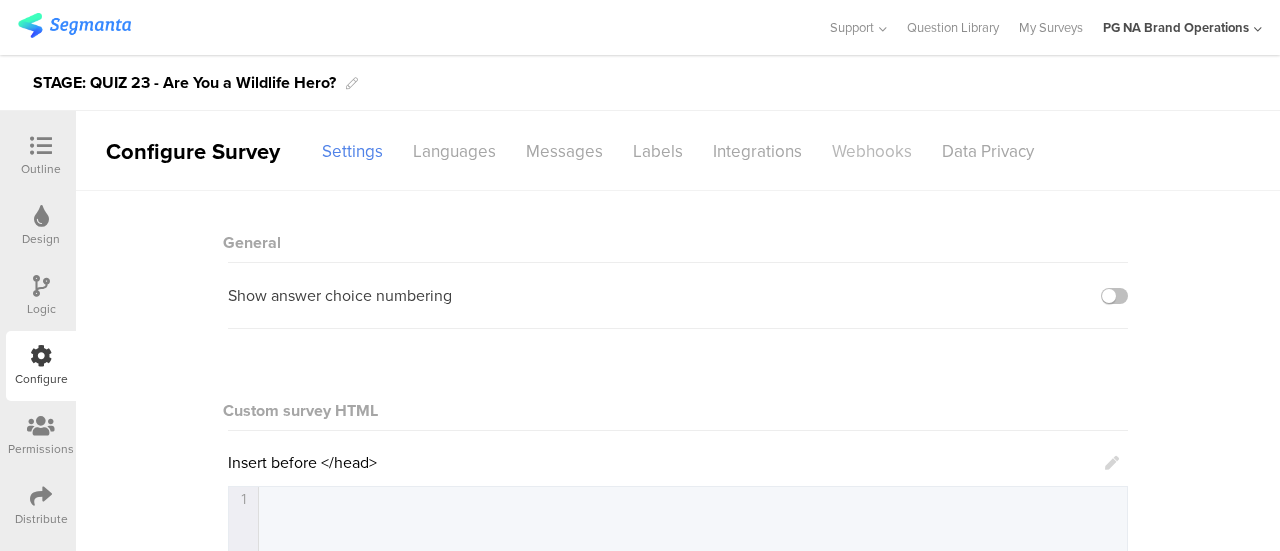 click on "Webhooks" at bounding box center (352, 151) 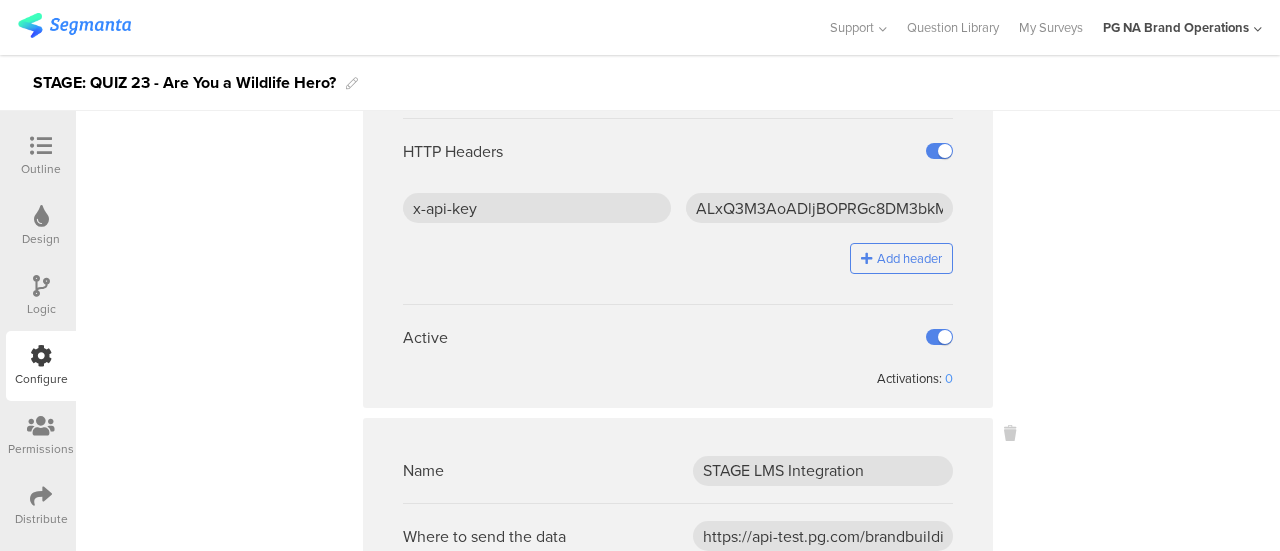 scroll, scrollTop: 360, scrollLeft: 0, axis: vertical 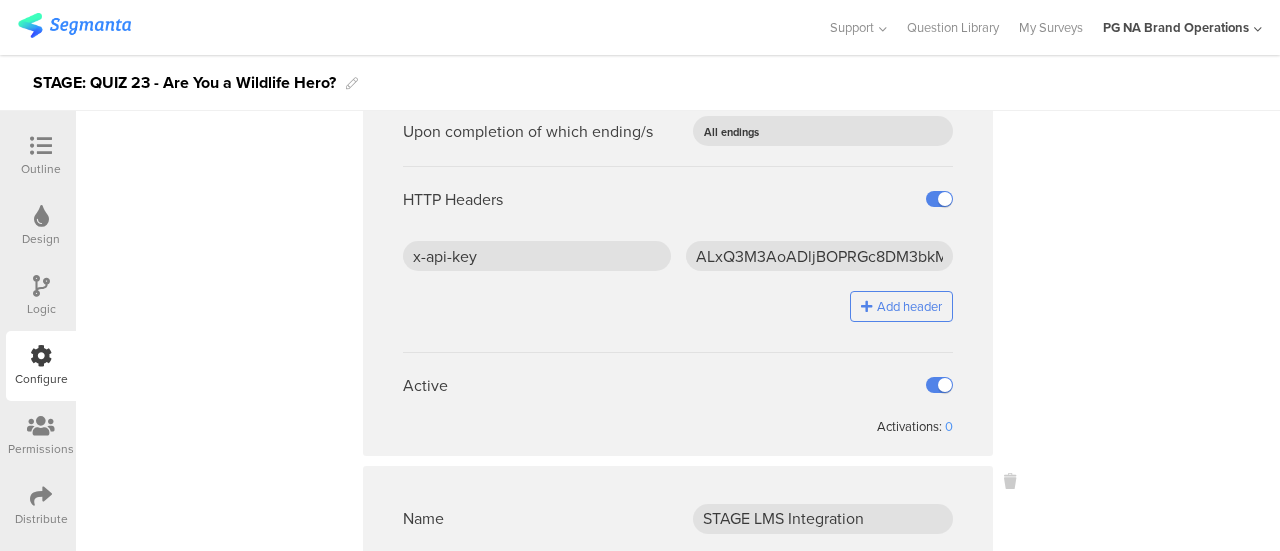 click at bounding box center (939, 199) 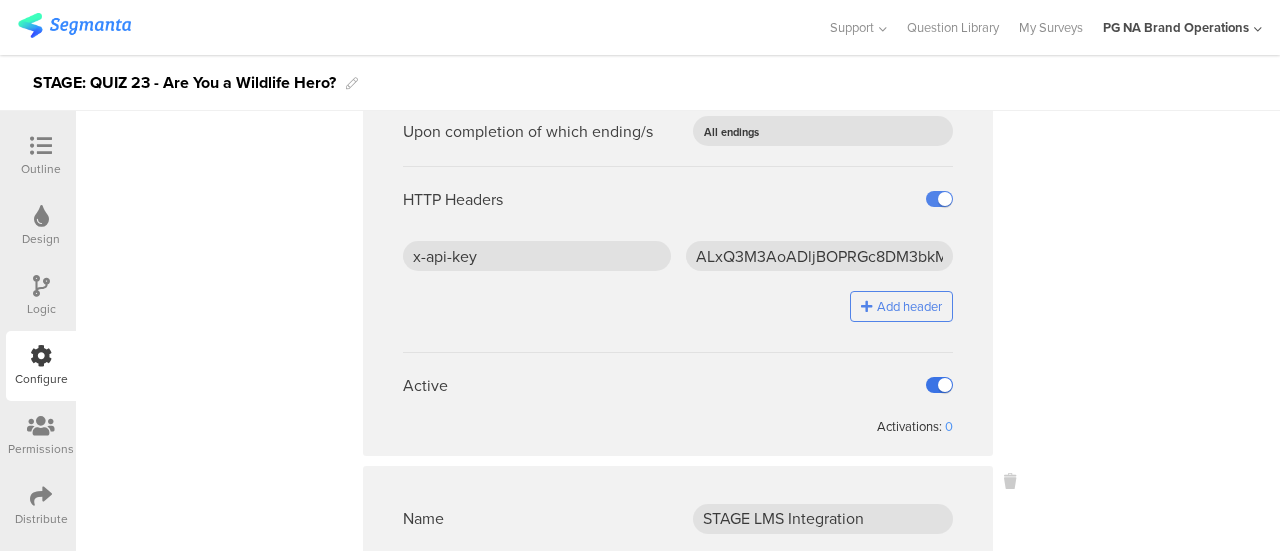 click at bounding box center (939, 385) 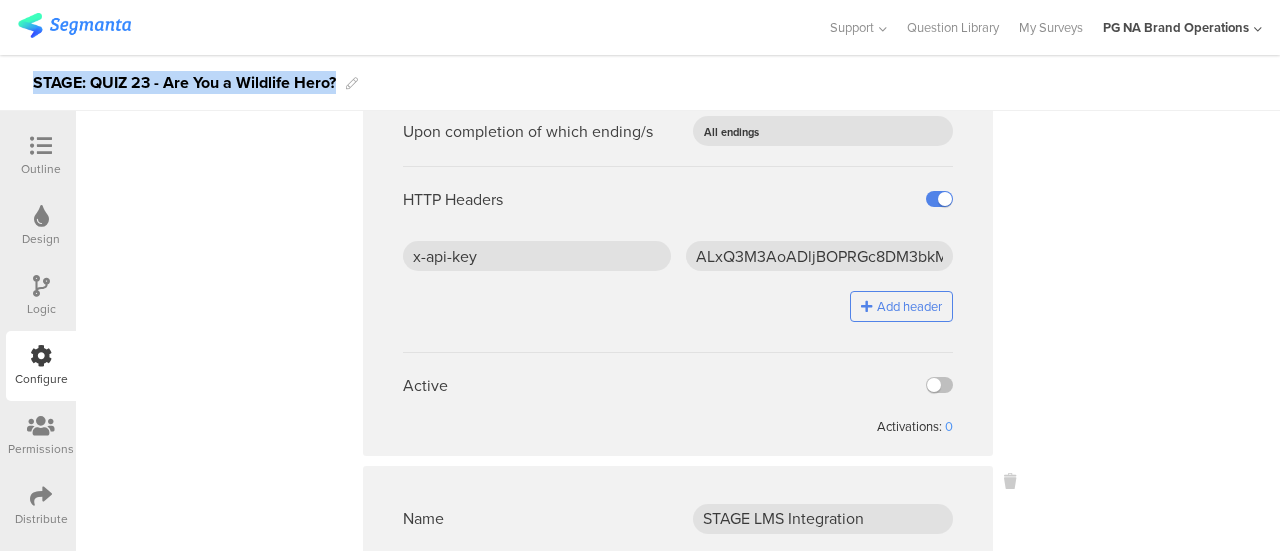 drag, startPoint x: 378, startPoint y: 75, endPoint x: 0, endPoint y: 86, distance: 378.16003 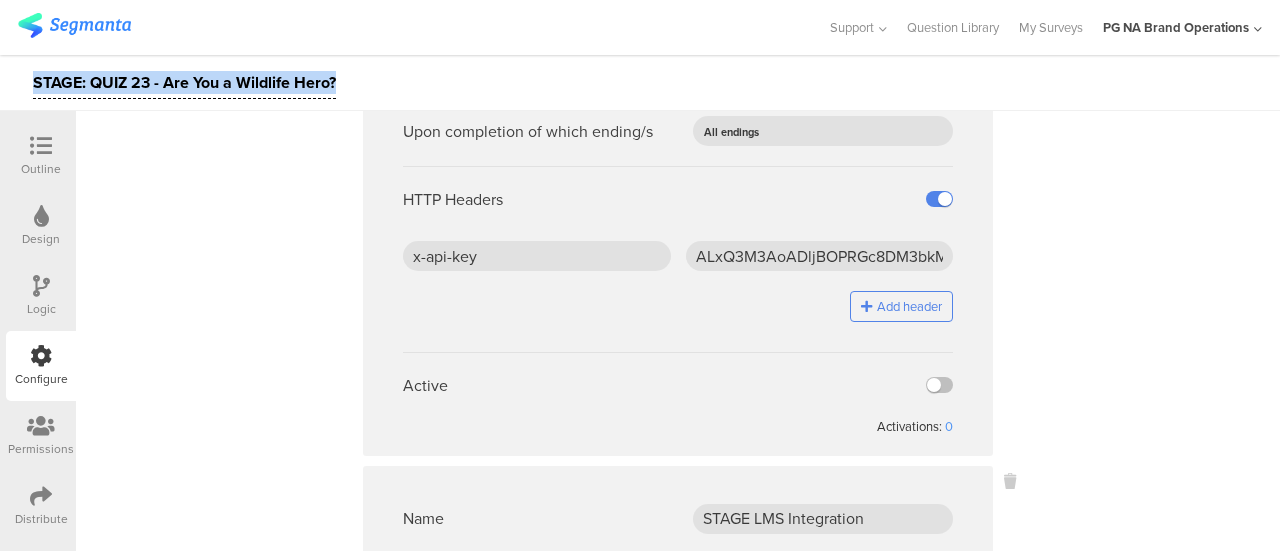 copy on "STAGE: QUIZ [NUMBER] - Are You a Wildlife Hero?" 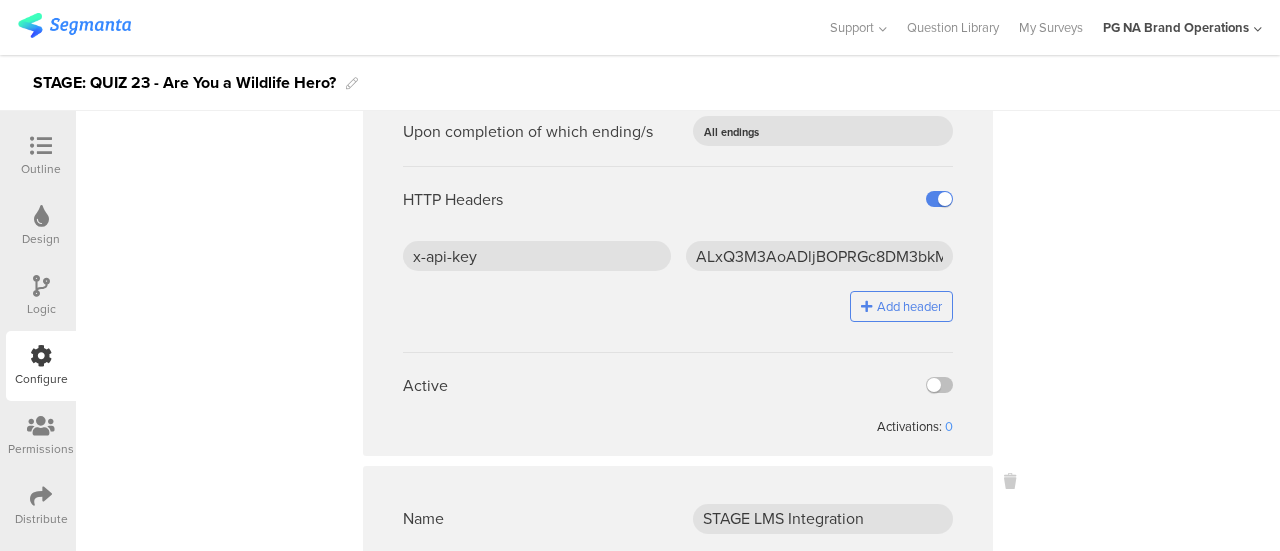 click on "All questions 1   How much space should you give marine mammals when you see them in the wild? 2   Respect and protect local wildlife by giving them space on shore or at sea, staying at least a football field’s distance away. If the animal is looking at or reacting to you, you’ll know you are too close. 3   What should you do if you spot an animal in distress? 4   5   Why should you avoid feeding wildlife? 6   7   How much oil does it take to harm wildlife? 8   9   How can you be a wildlife hero, starting at home? 10   11   12   13   14   15   16   17   18" at bounding box center [678, 477] 